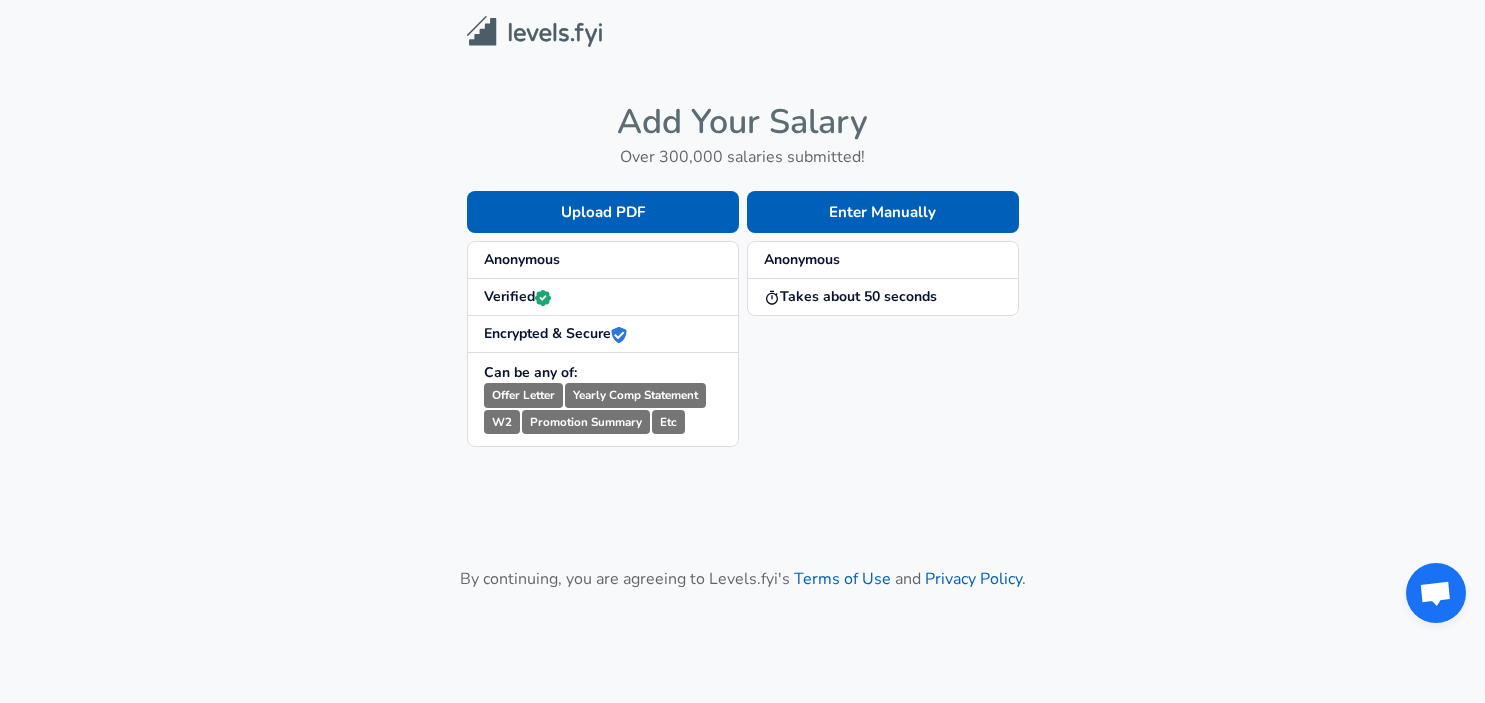 scroll, scrollTop: 0, scrollLeft: 0, axis: both 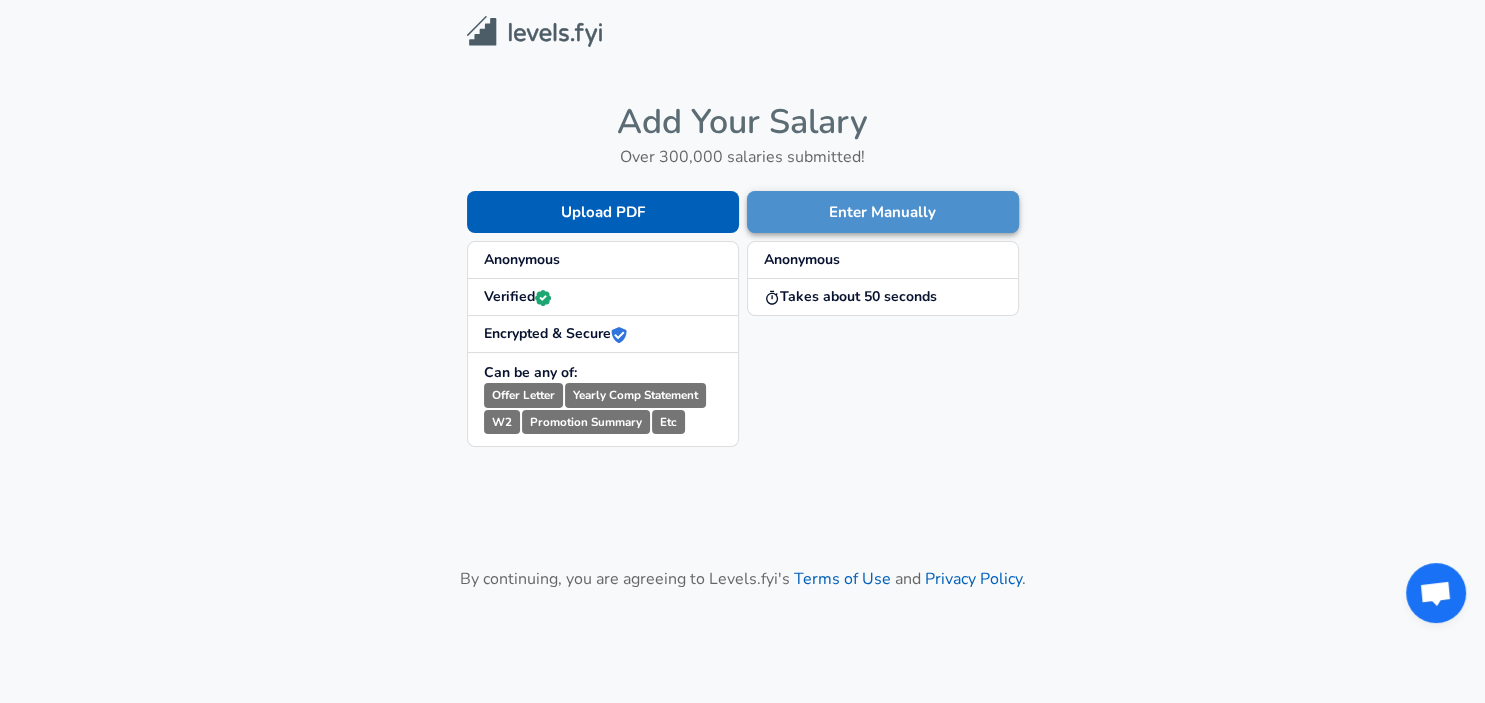 click on "Enter Manually" at bounding box center [883, 212] 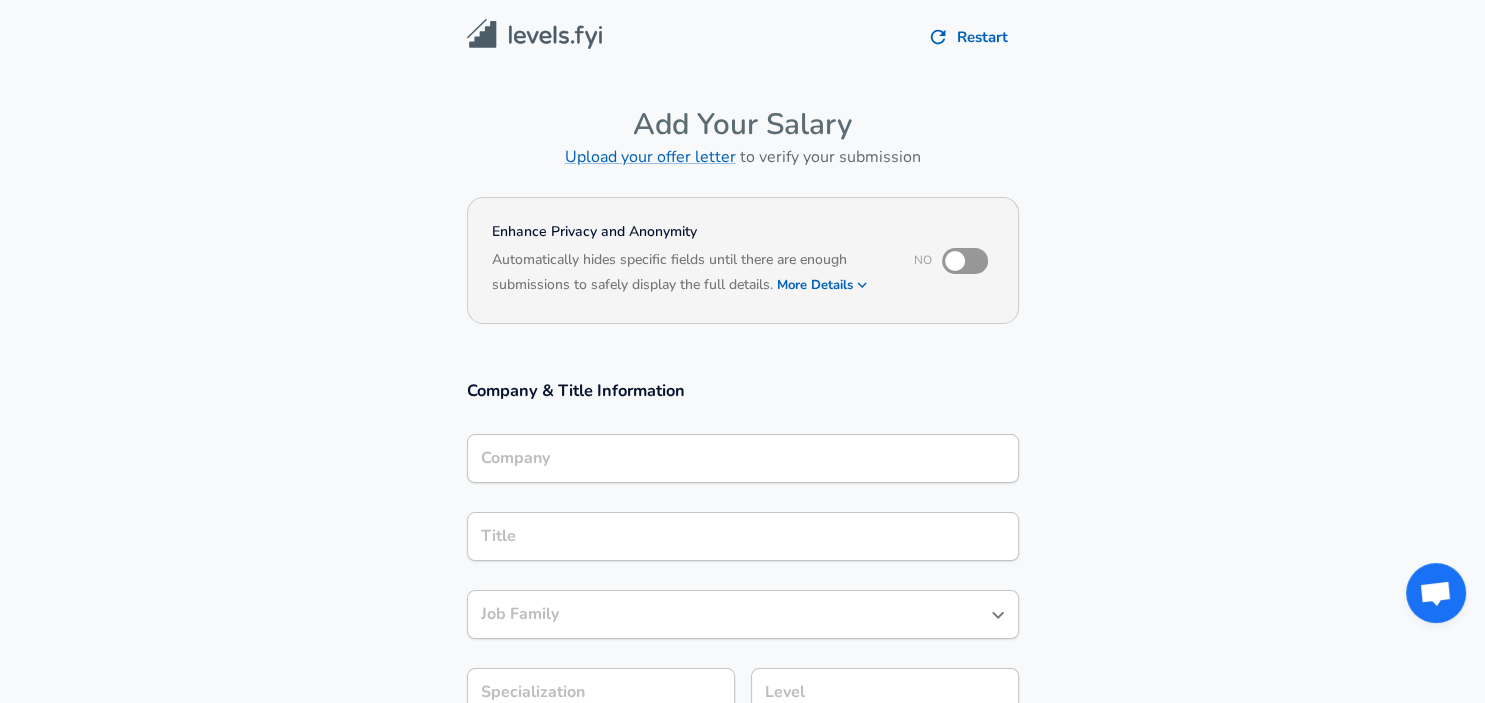 click at bounding box center [955, 261] 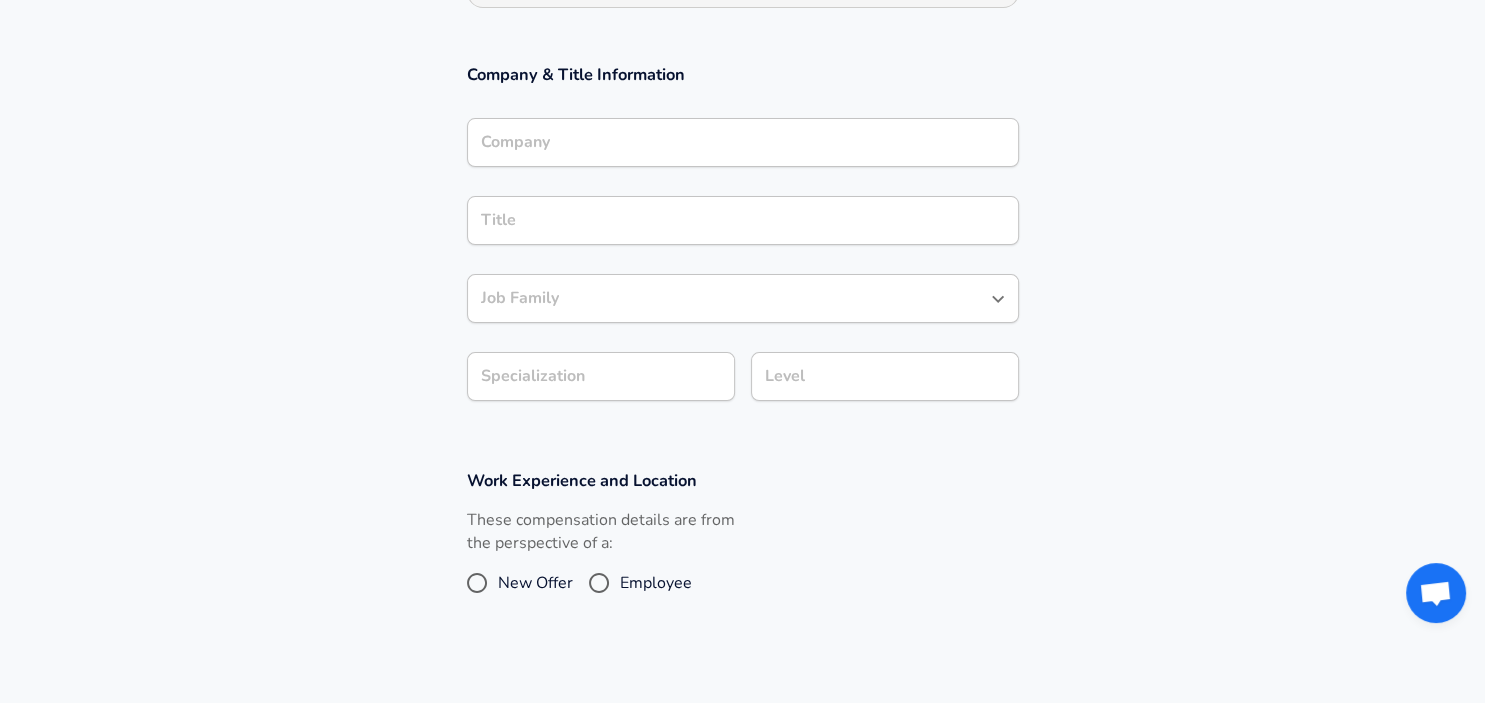 click on "Company" at bounding box center [743, 142] 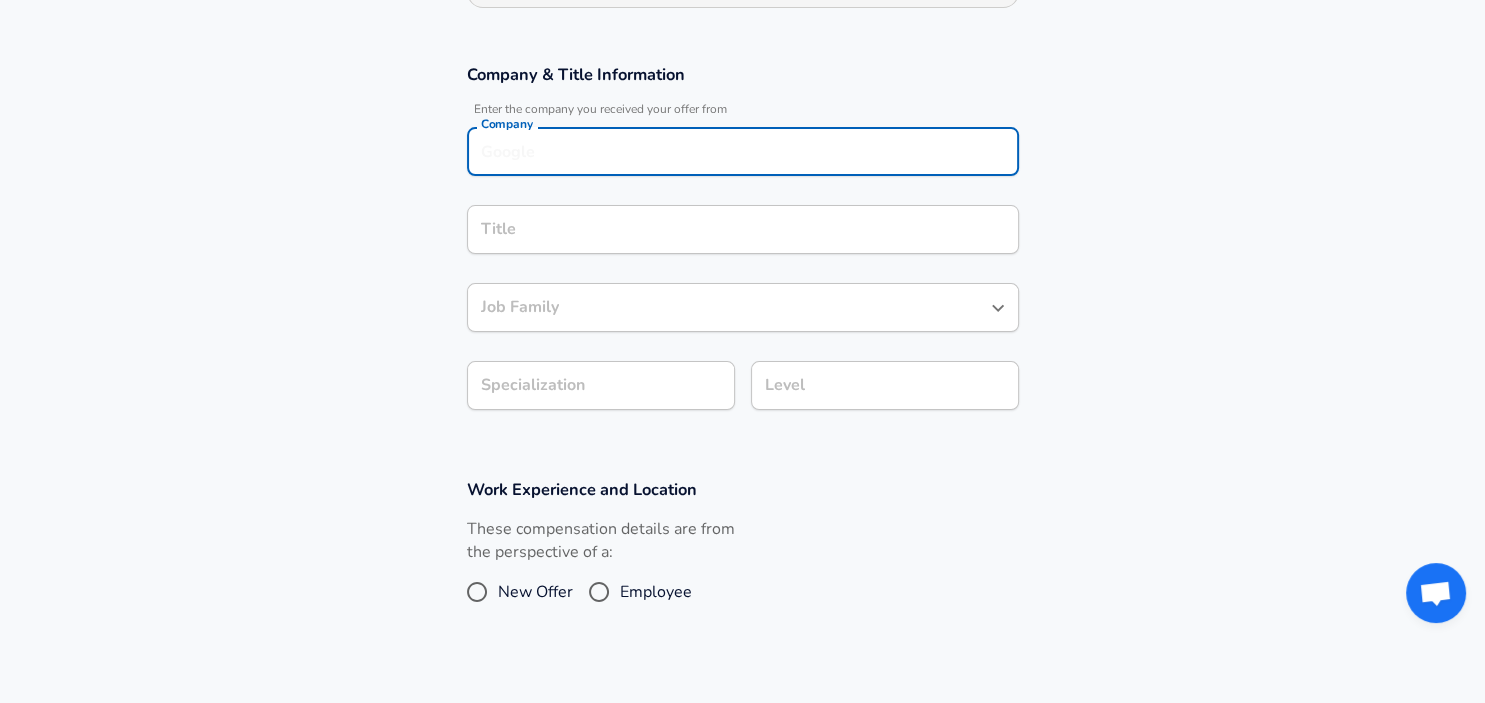 scroll, scrollTop: 336, scrollLeft: 0, axis: vertical 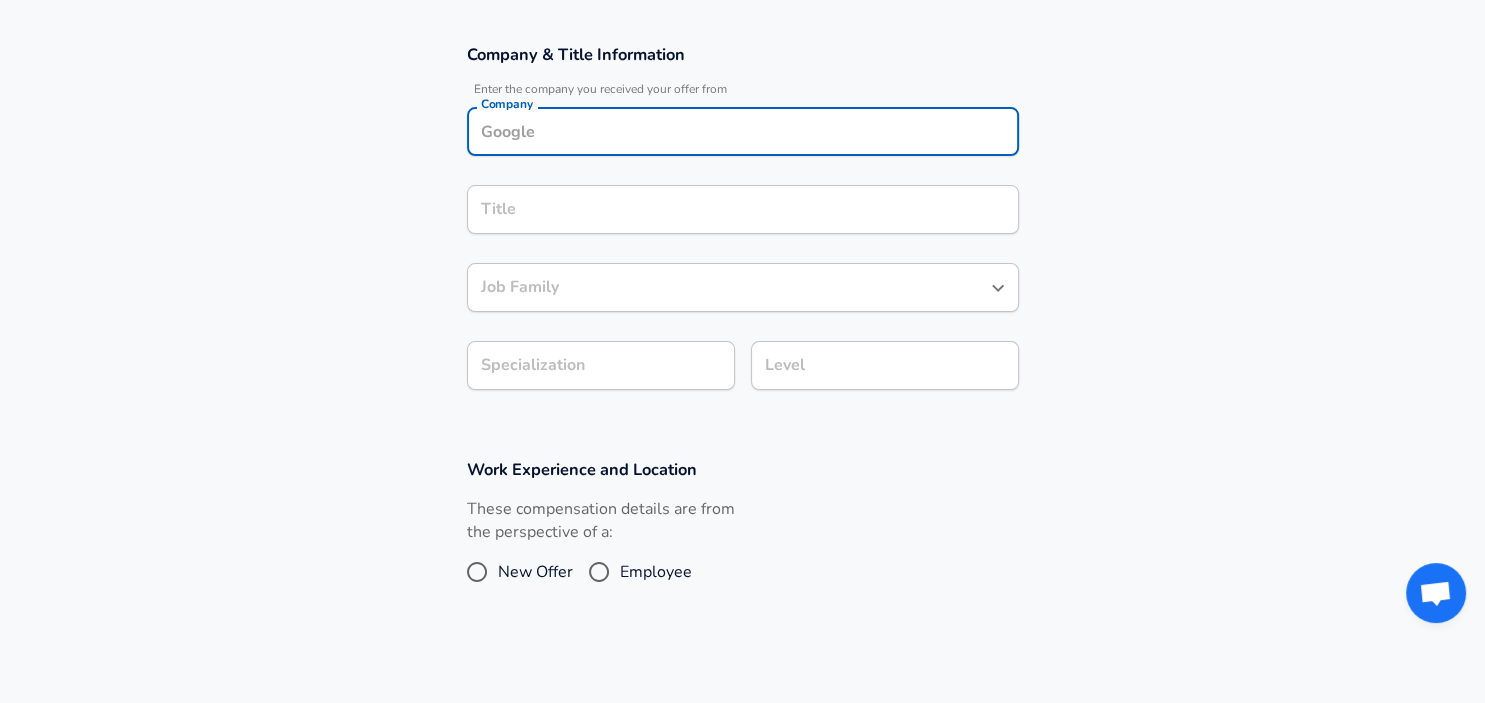 click on "Company" at bounding box center [743, 131] 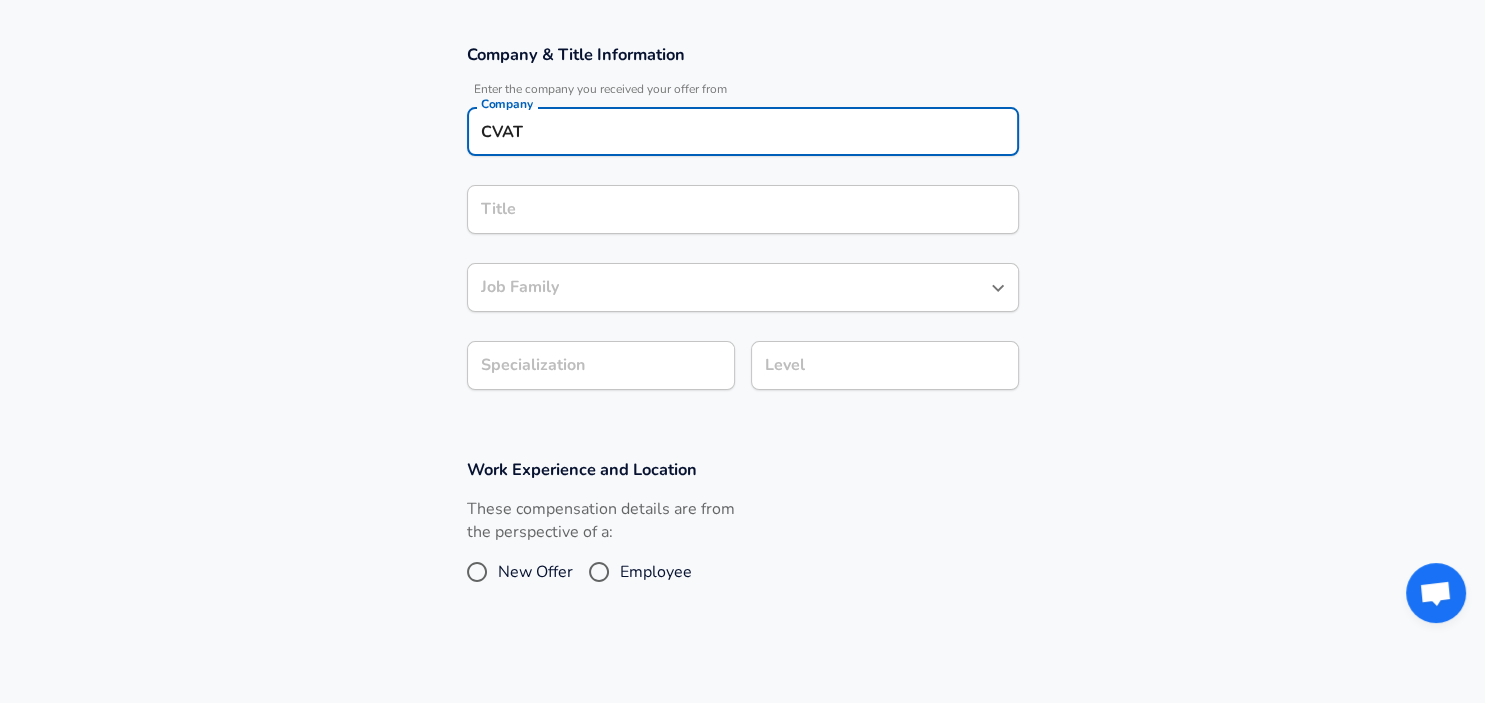 type on "CVAT" 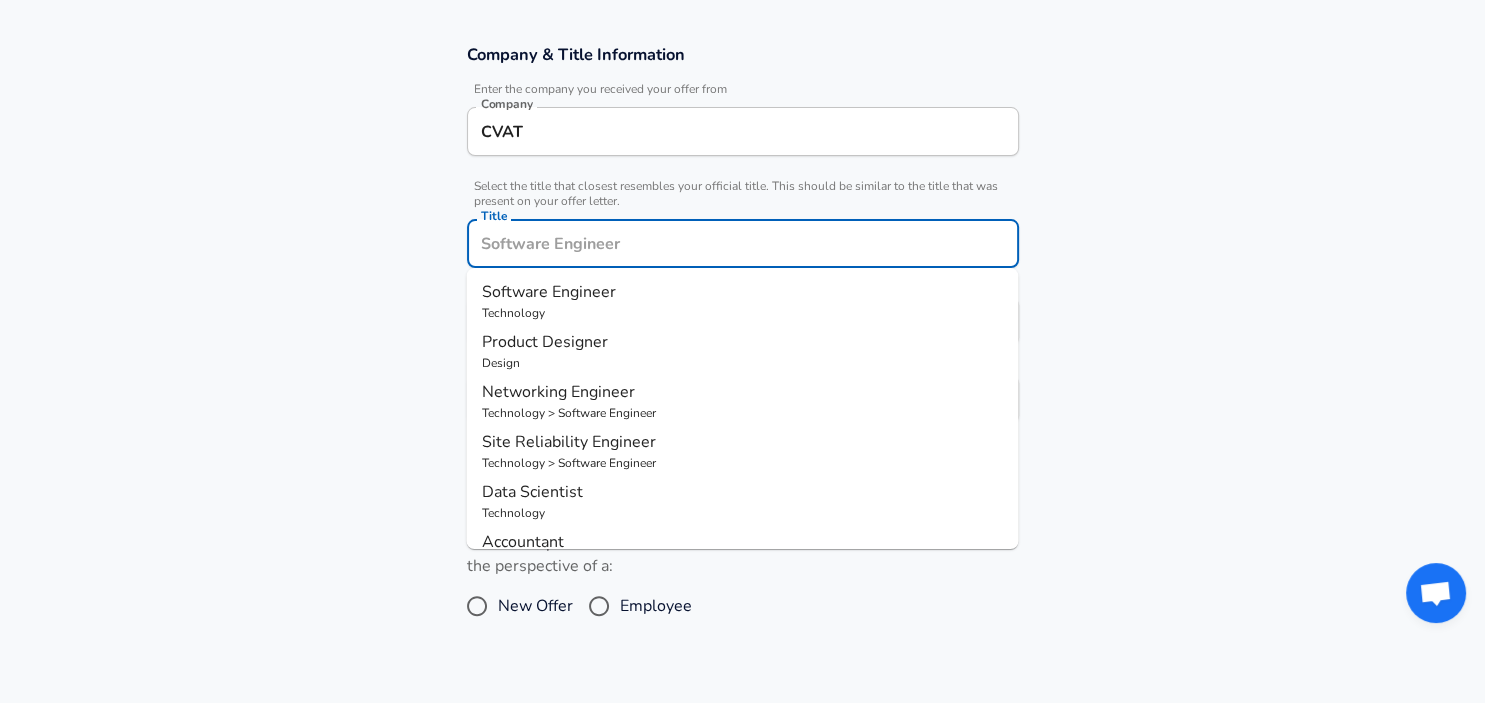 click on "Title" at bounding box center [743, 243] 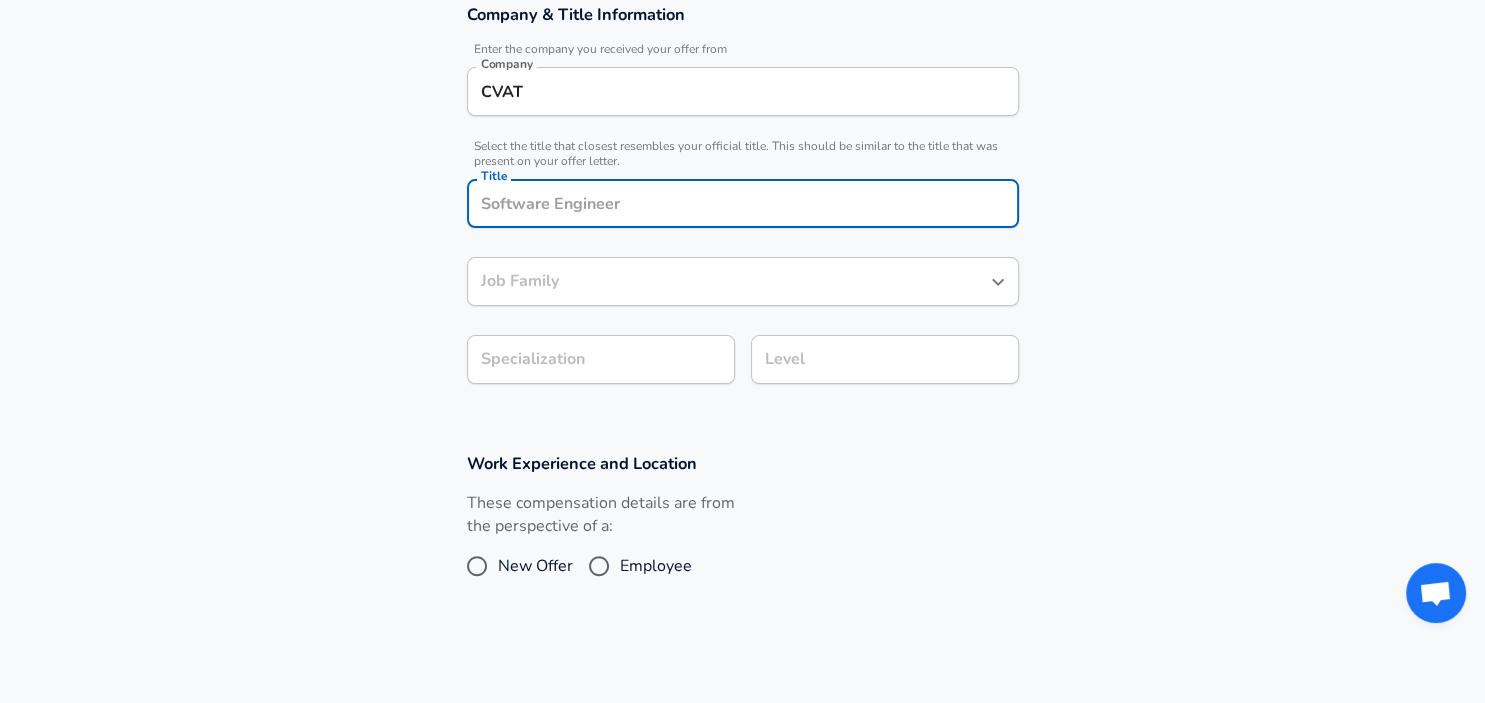 click on "Title" at bounding box center (743, 203) 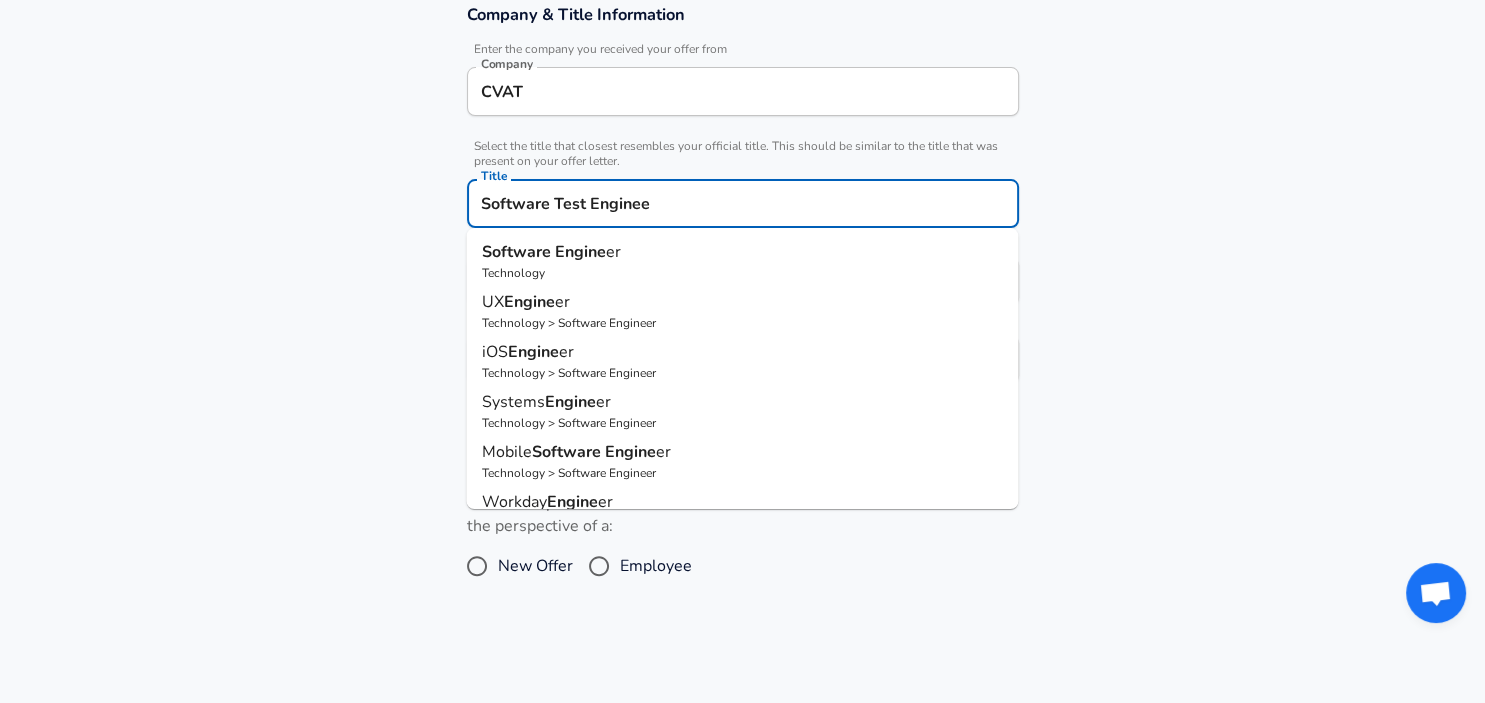 type on "Software Test Engineer" 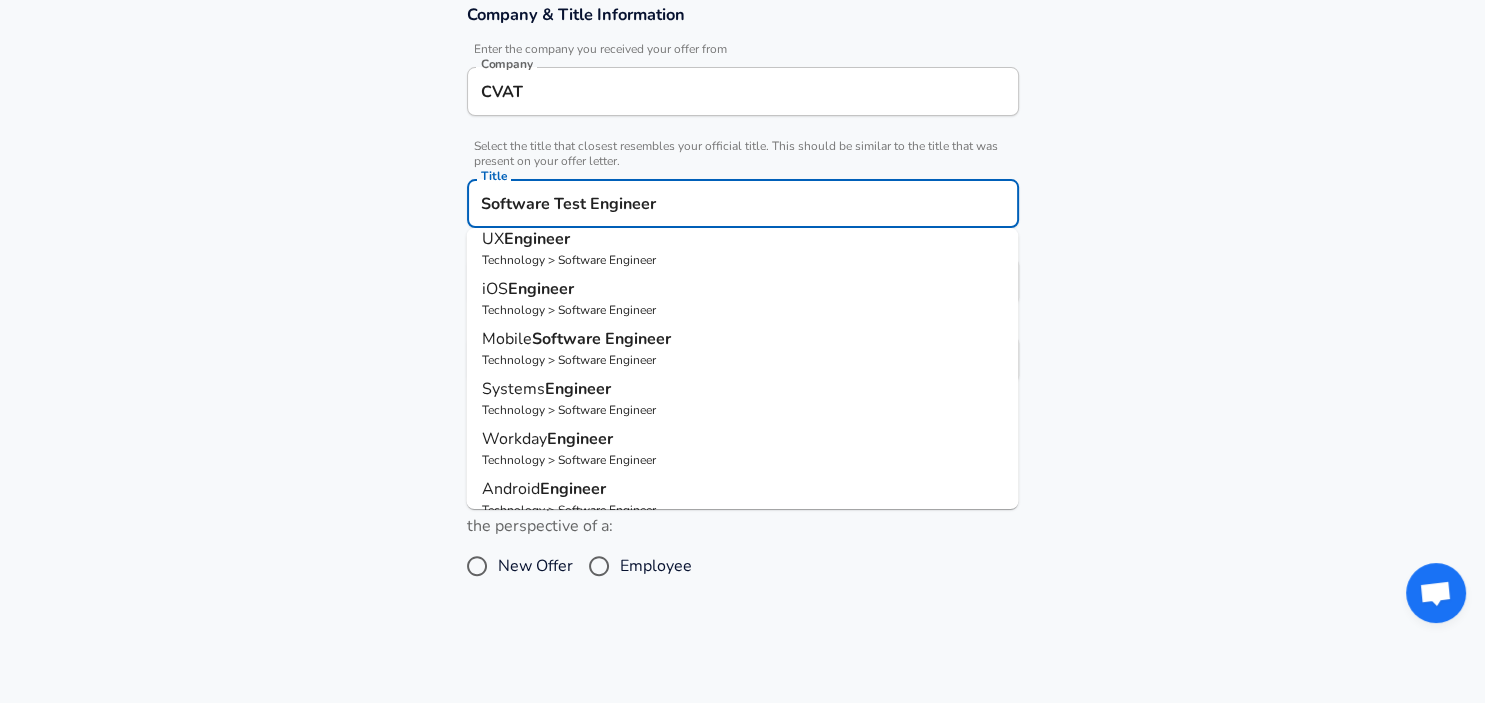 scroll, scrollTop: 0, scrollLeft: 0, axis: both 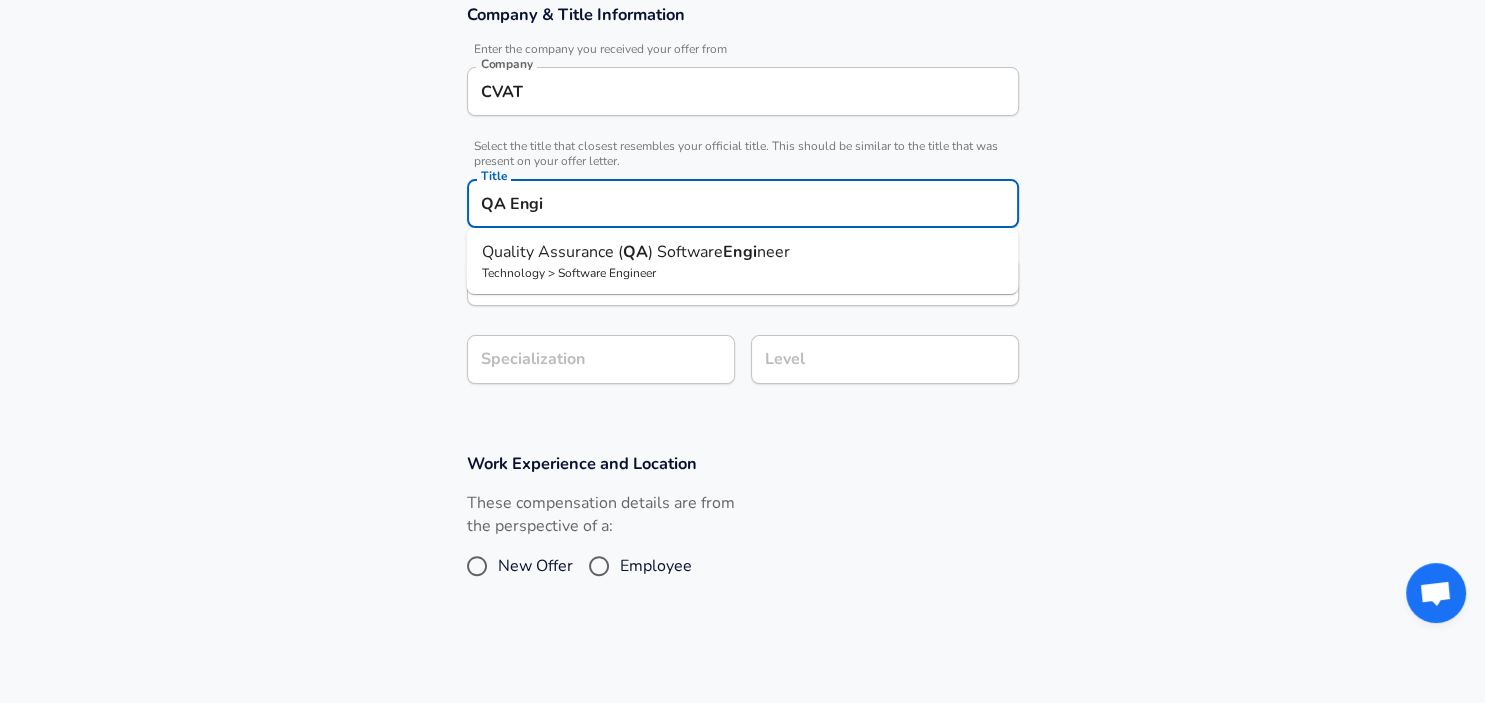 click on "Technology > Software Engineer" at bounding box center (742, 273) 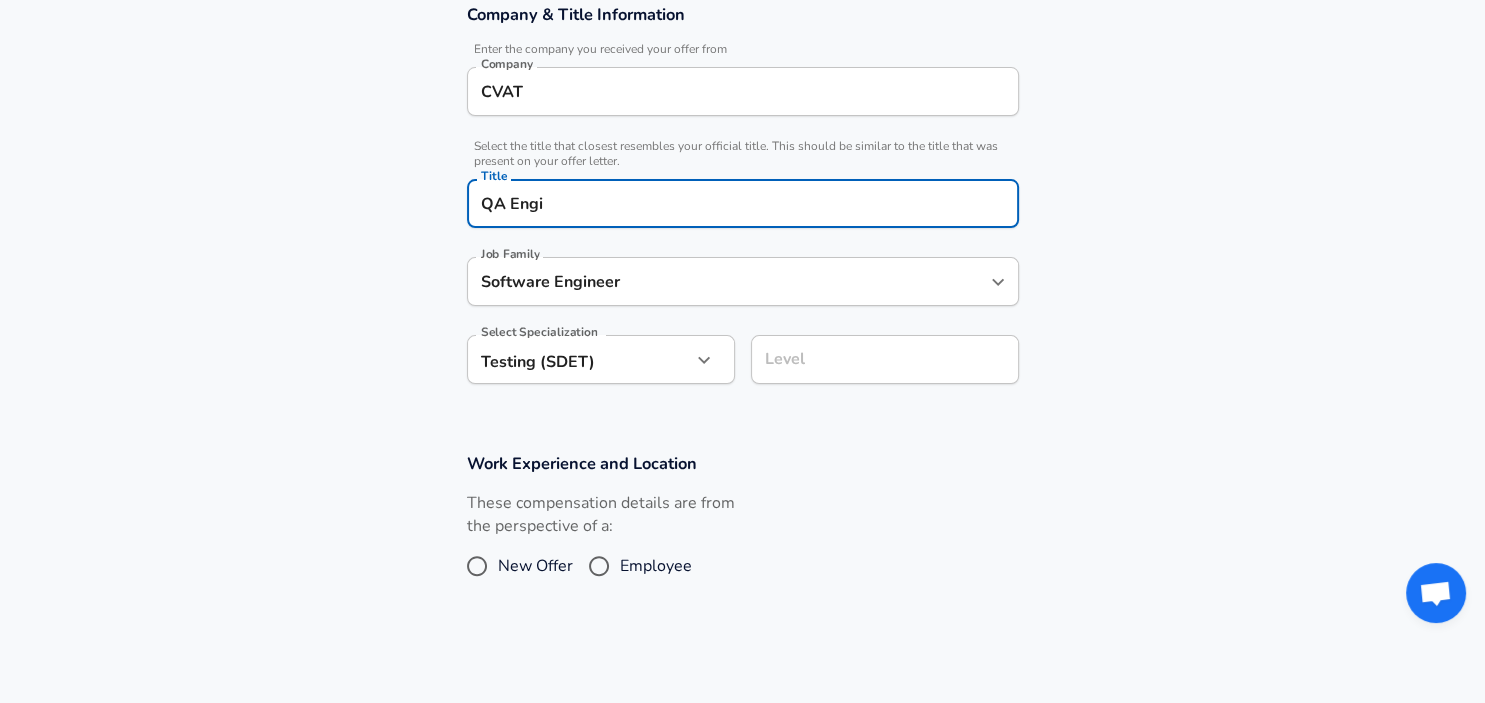 type on "Quality Assurance (QA) Software Engineer" 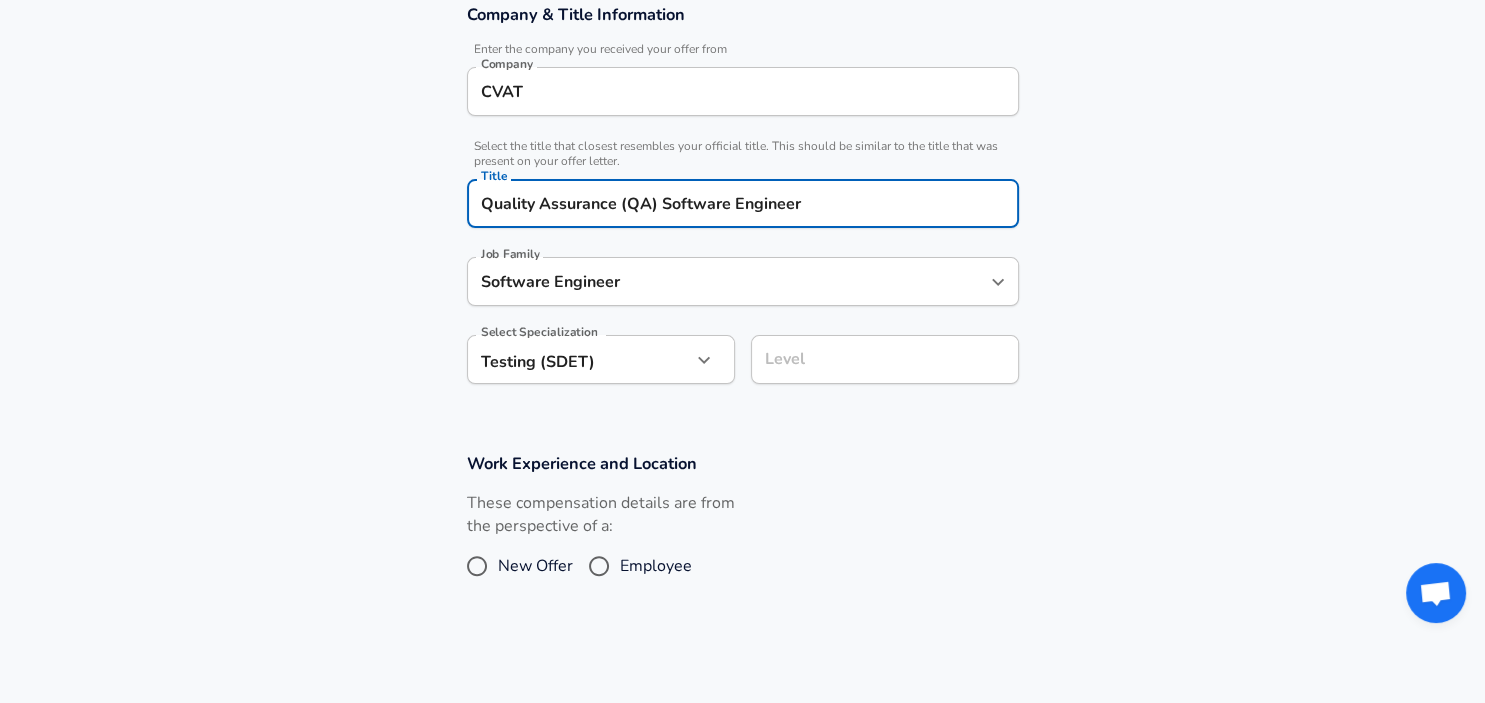 type on "Quality Assurance (QA) Software Engineer" 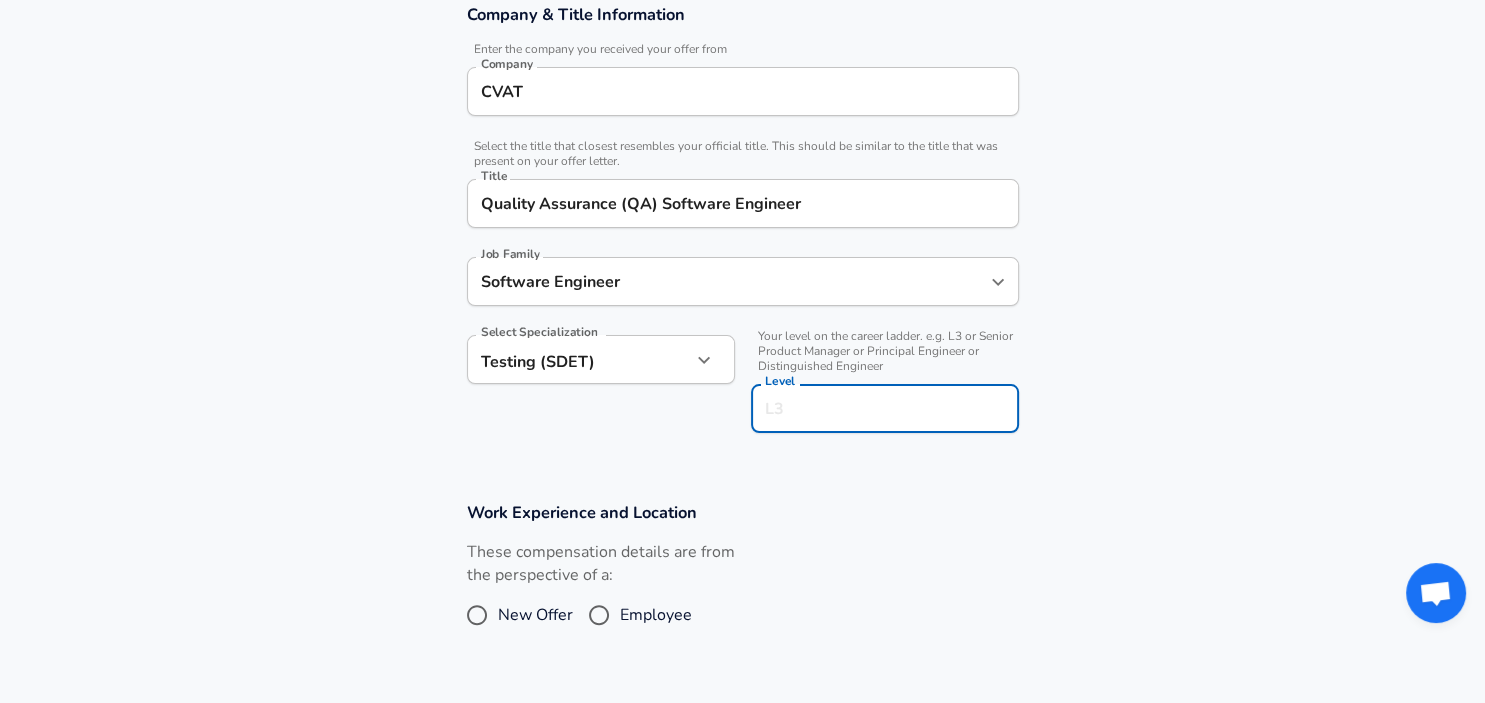 scroll, scrollTop: 416, scrollLeft: 0, axis: vertical 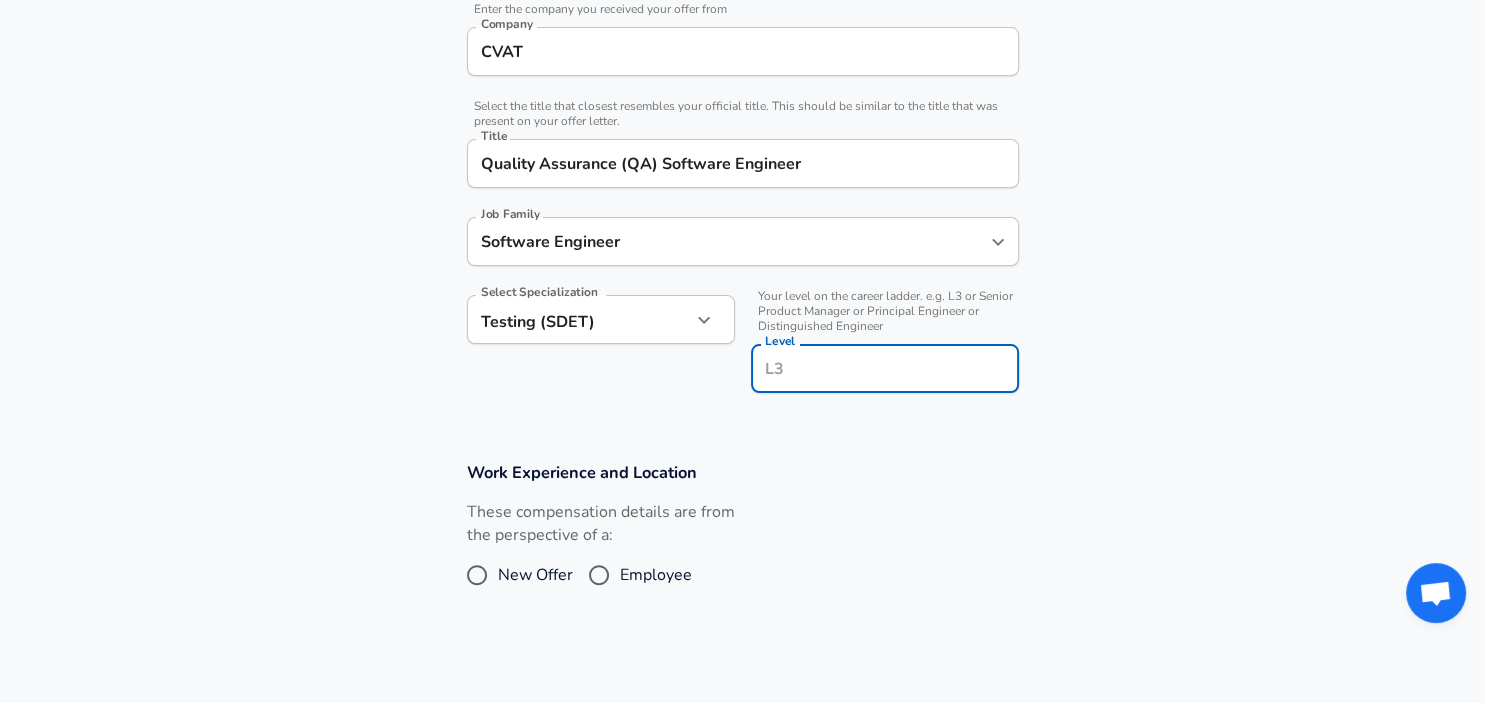 click on "Level" at bounding box center [885, 368] 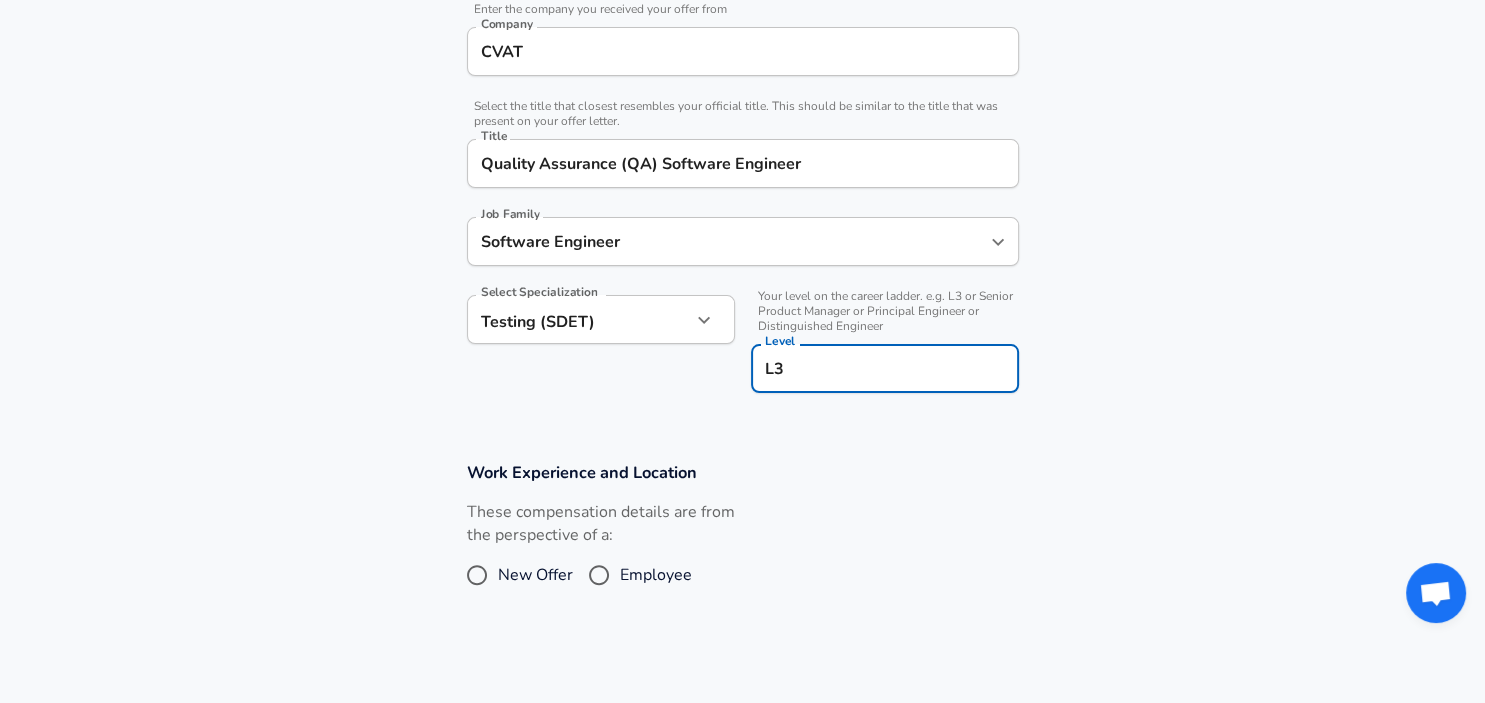 type on "L3" 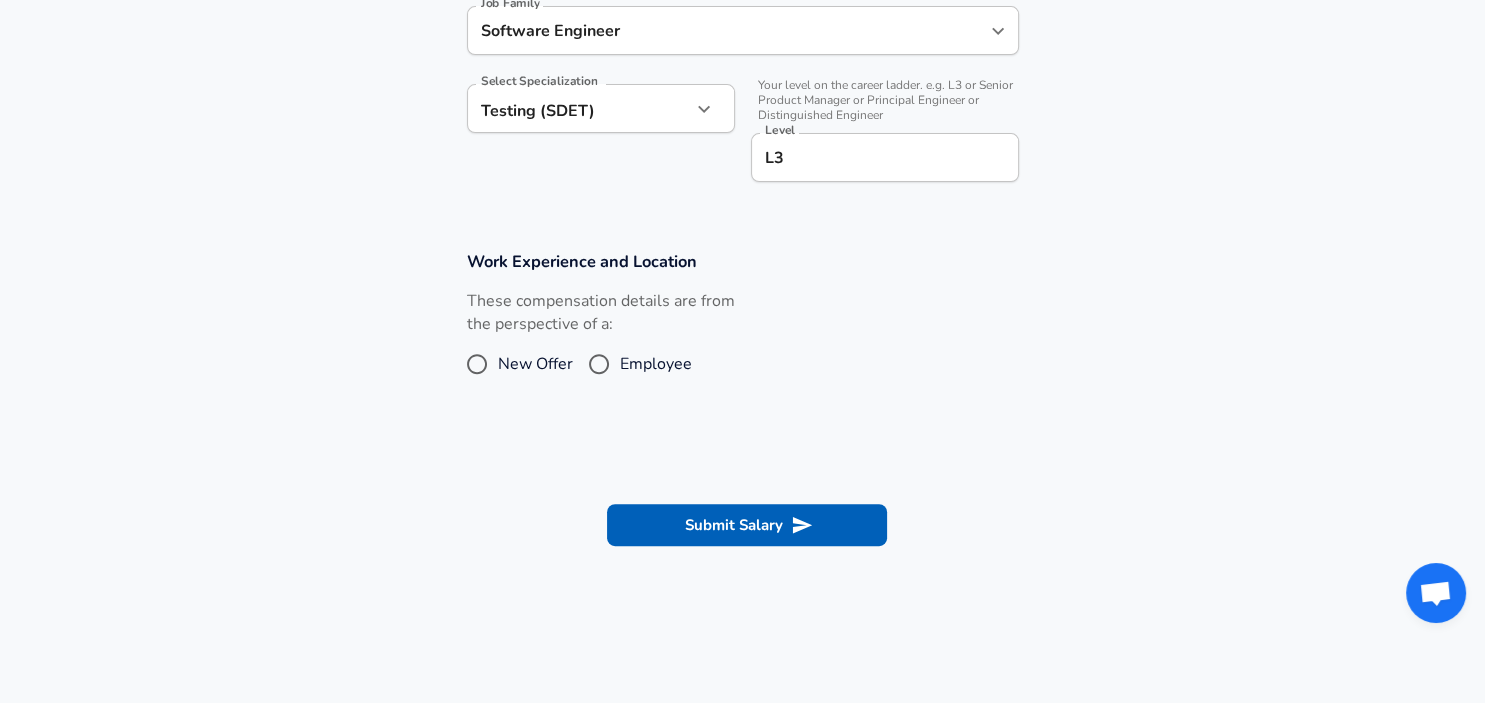 scroll, scrollTop: 628, scrollLeft: 0, axis: vertical 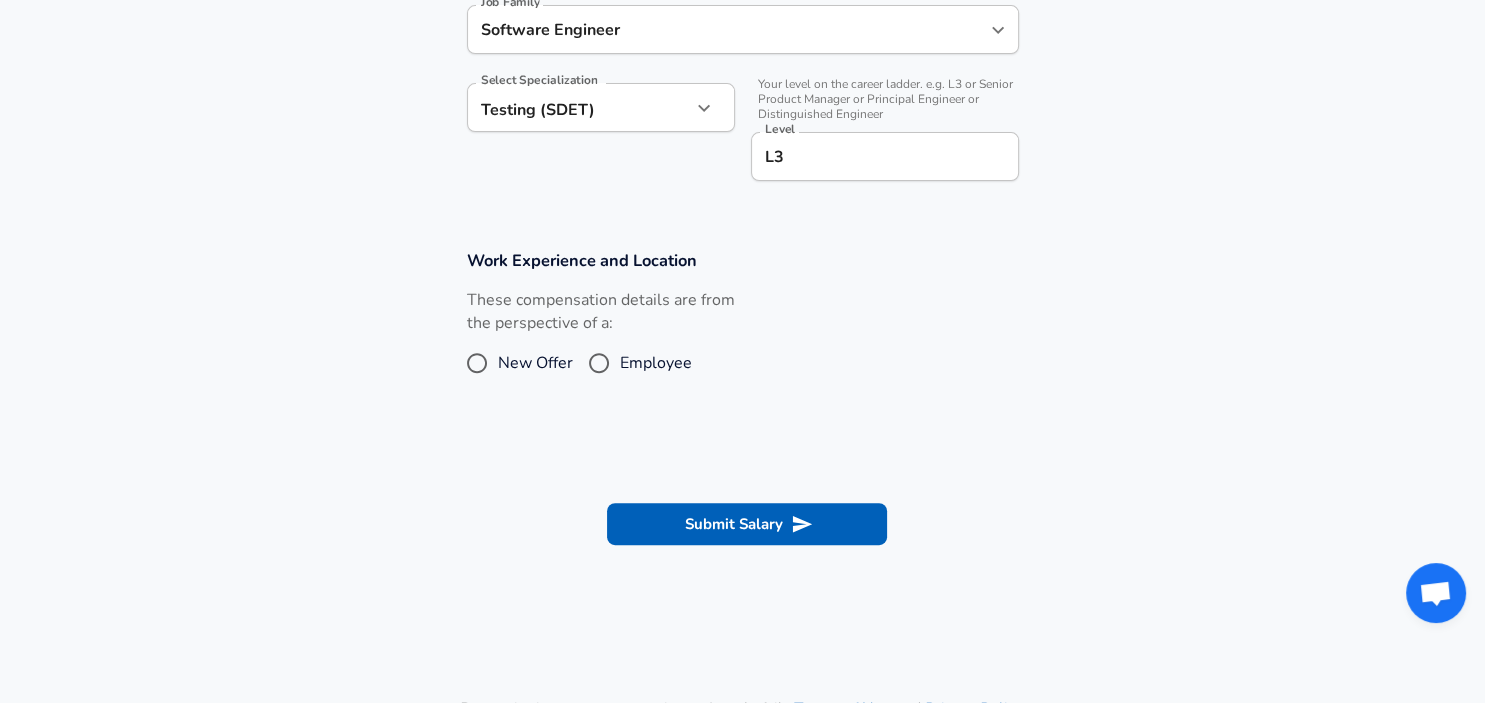 click on "Employee" at bounding box center [599, 363] 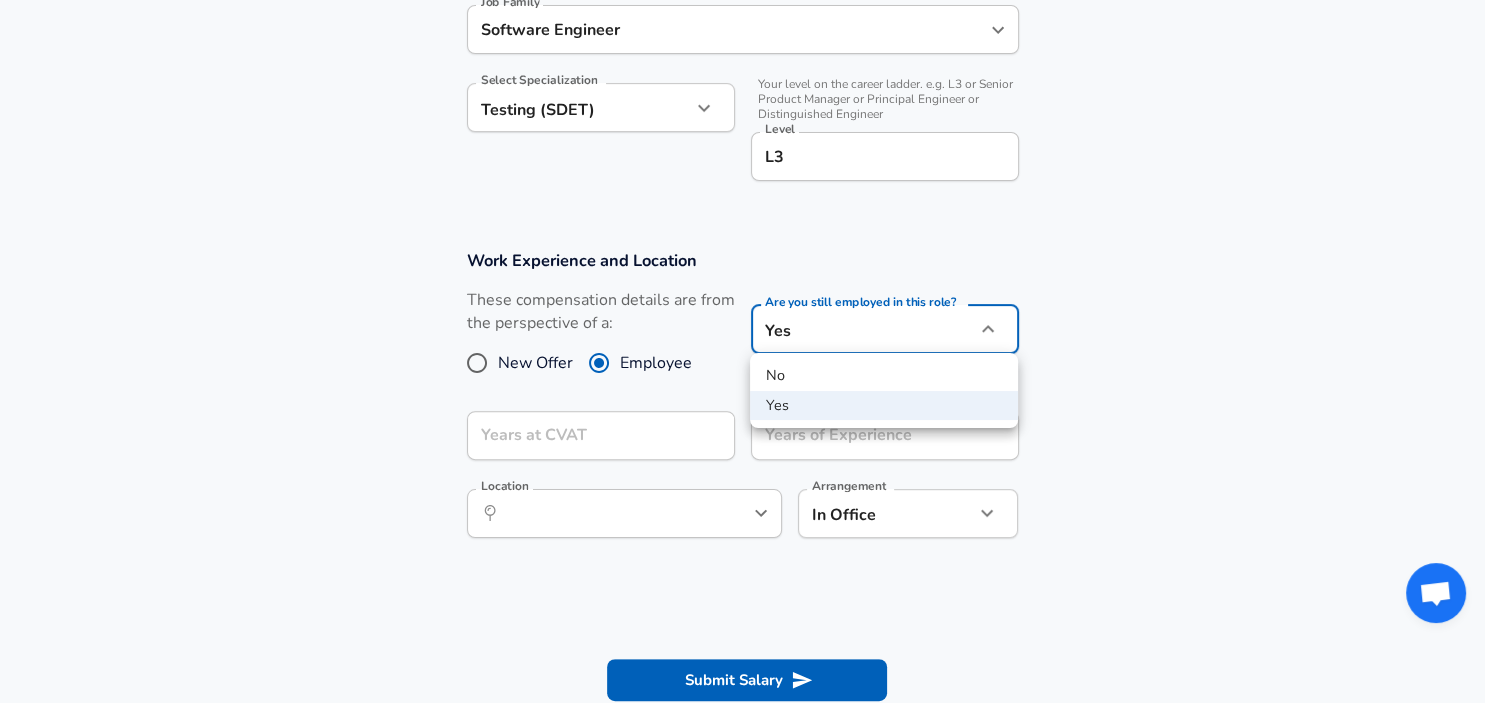 click on "Restart Add Your Salary Upload your offer letter to verify your submission Enhance Privacy and Anonymity Yes Automatically hides specific fields until there are enough submissions to safely display the full details. More Details Based on your submission and the data points that we have already collected, we will automatically hide and anonymize specific fields if there aren't enough data points to remain sufficiently anonymous. Company & Title Information Enter the company you received your offer from Company CVAT Company Select the title that closest resembles your official title. This should be similar to the title that was present on your offer letter. Title Quality Assurance (QA) Software Engineer Title Job Family Software Engineer Job Family Select Specialization Testing (SDET) Testing (SDET) Select Specialization Your level on the career ladder. e.g. L3 or Senior Product Manager or Principal Engineer or Distinguished Engineer Level L3 Level Work Experience and Location New Offer Employee Yes" at bounding box center [742, -277] 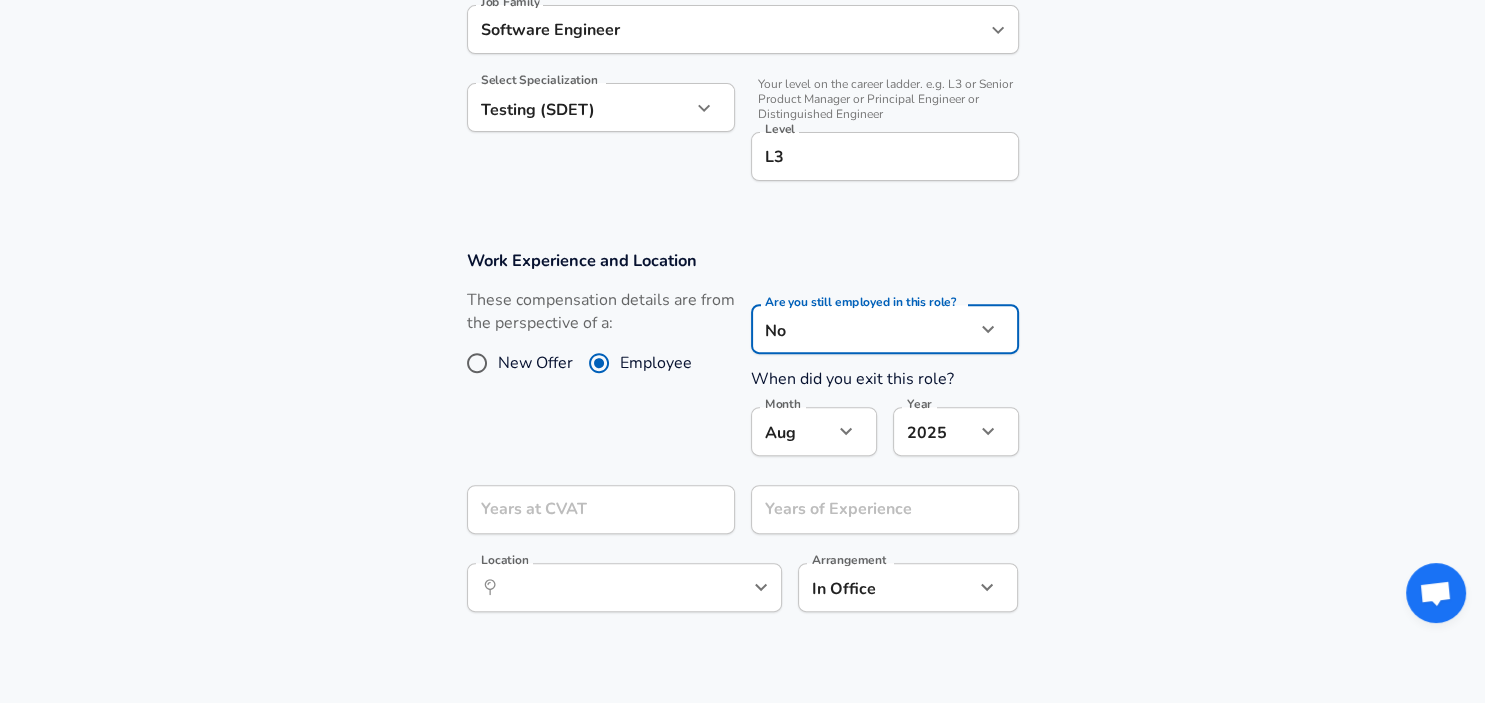 type on "no" 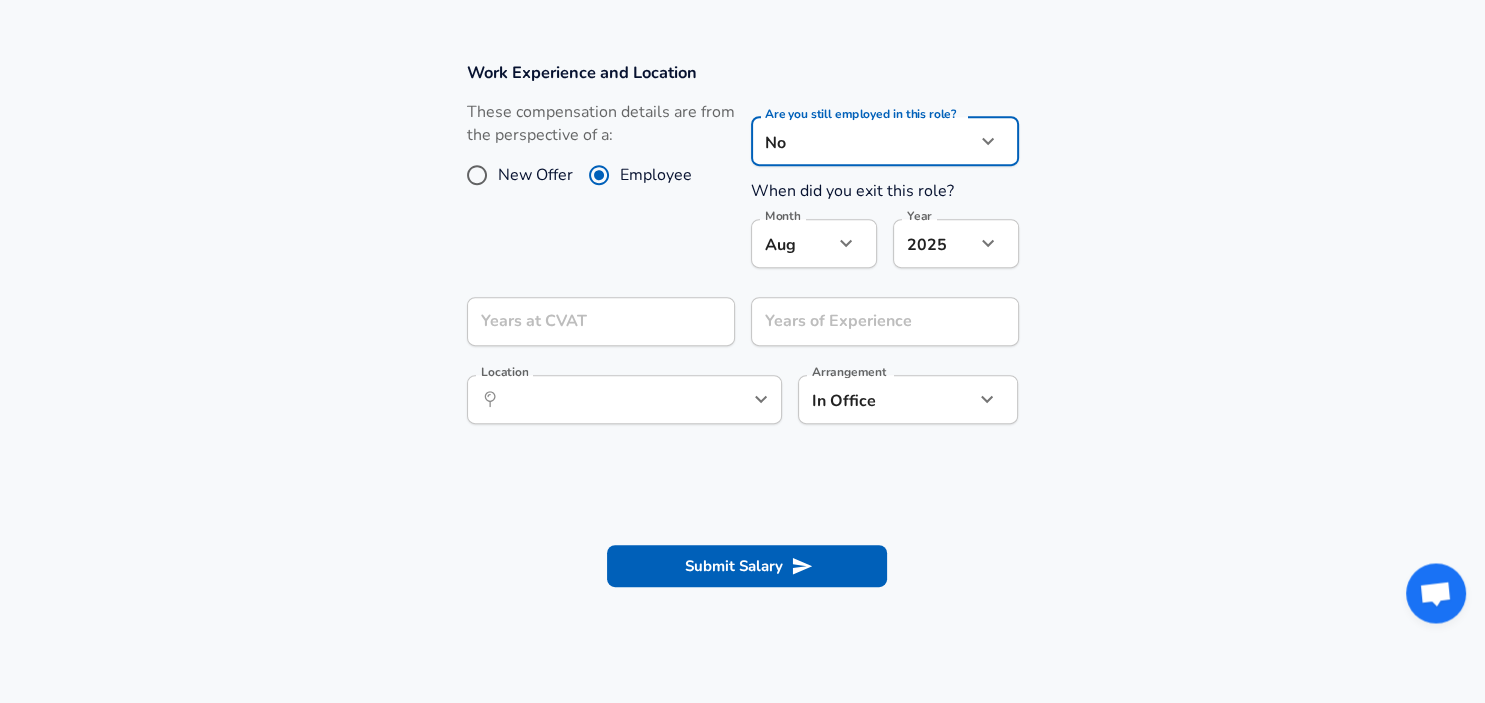 scroll, scrollTop: 839, scrollLeft: 0, axis: vertical 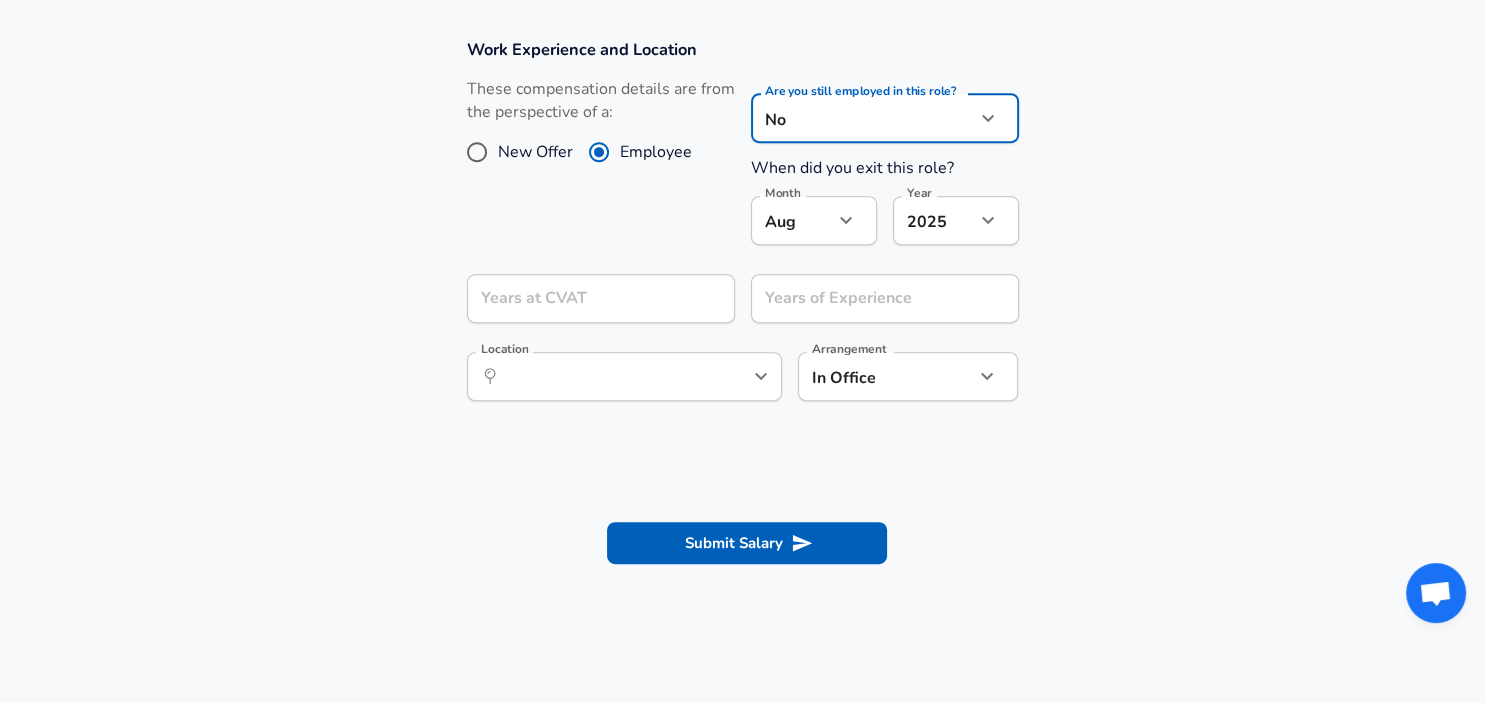 click on "Restart Add Your Salary Upload your offer letter to verify your submission Enhance Privacy and Anonymity Yes Automatically hides specific fields until there are enough submissions to safely display the full details. More Details Based on your submission and the data points that we have already collected, we will automatically hide and anonymize specific fields if there aren't enough data points to remain sufficiently anonymous. Company & Title Information Enter the company you received your offer from Company CVAT Company Select the title that closest resembles your official title. This should be similar to the title that was present on your offer letter. Title Quality Assurance (QA) Software Engineer Title Job Family Software Engineer Job Family Select Specialization Testing (SDET) Testing (SDET) Select Specialization Your level on the career ladder. e.g. L3 or Senior Product Manager or Principal Engineer or Distinguished Engineer Level L3 Level Work Experience and Location New Offer Employee No no" at bounding box center (742, -488) 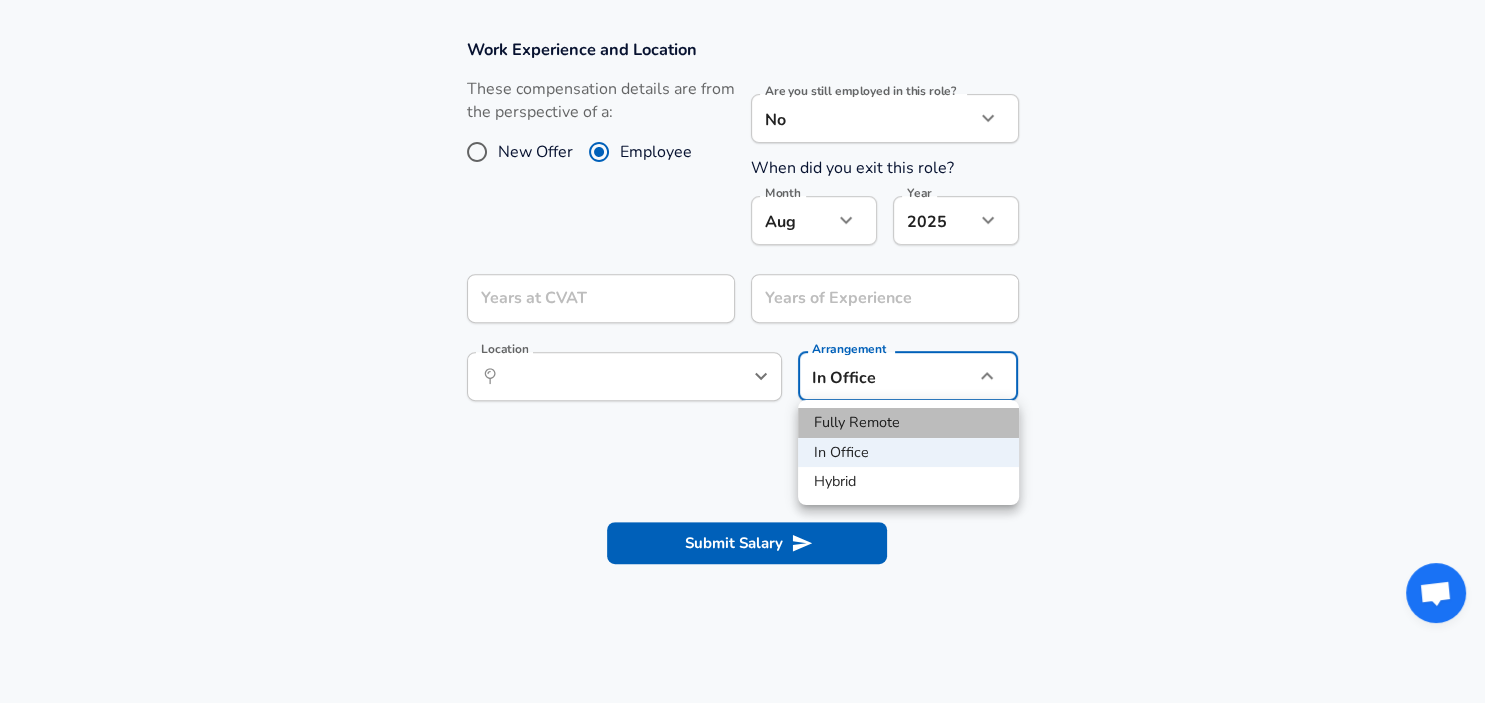 click on "Fully Remote" at bounding box center (908, 423) 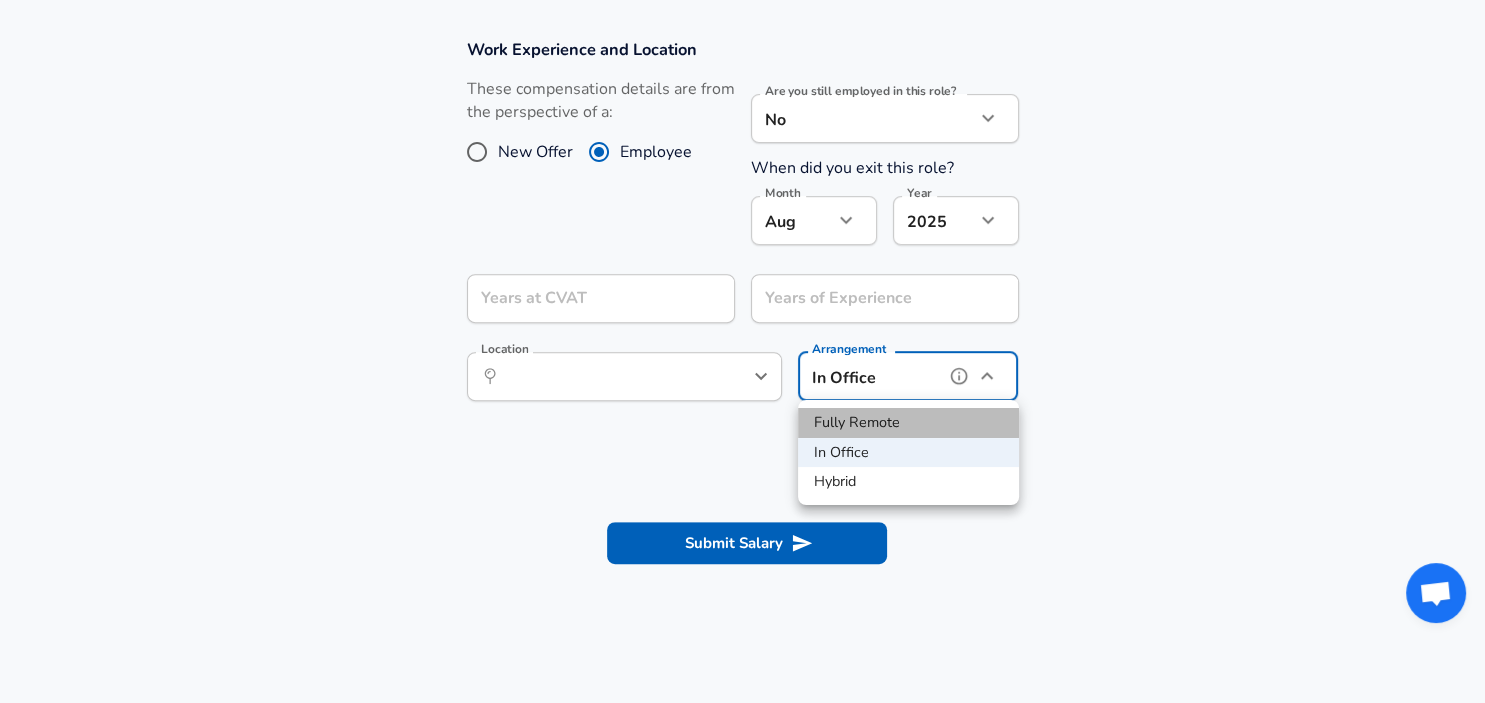 type on "remote" 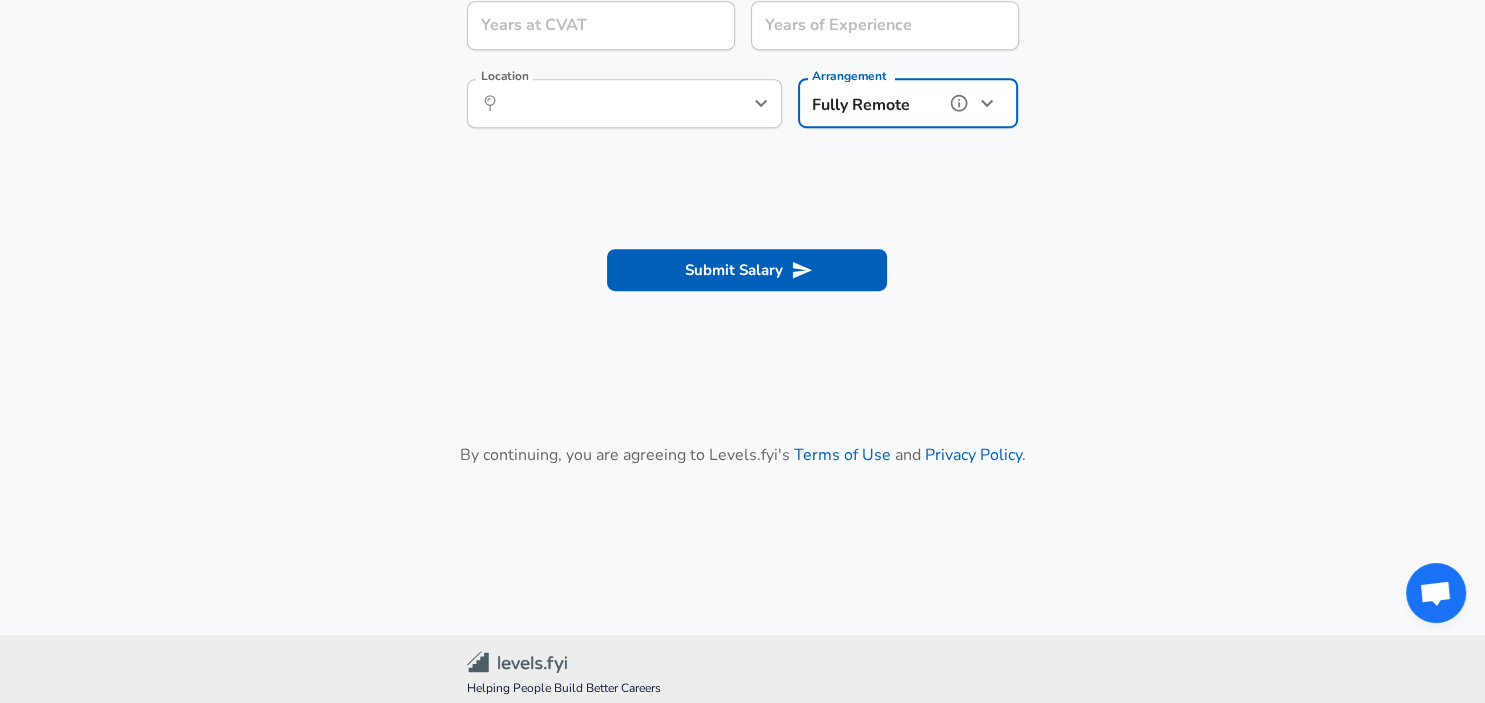 scroll, scrollTop: 1143, scrollLeft: 0, axis: vertical 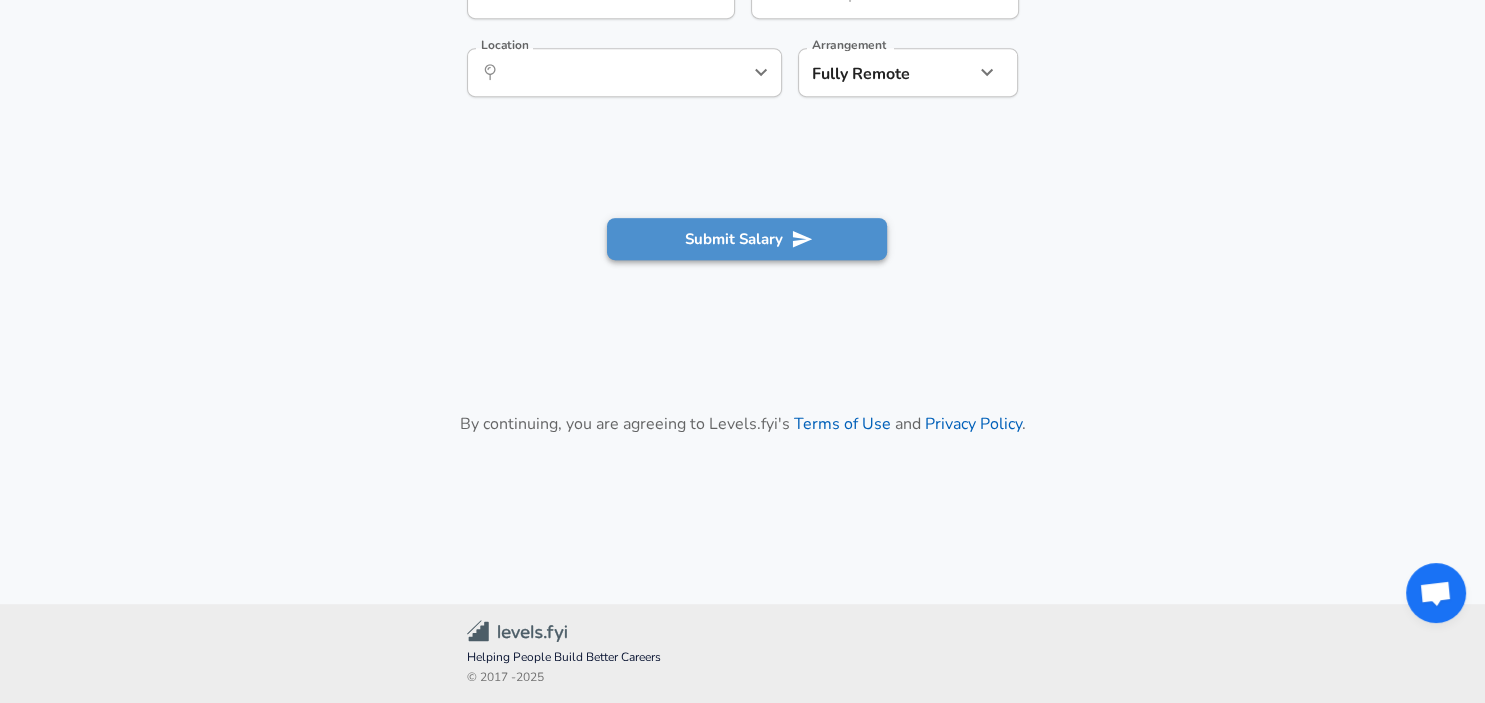 click on "Submit Salary" at bounding box center (747, 239) 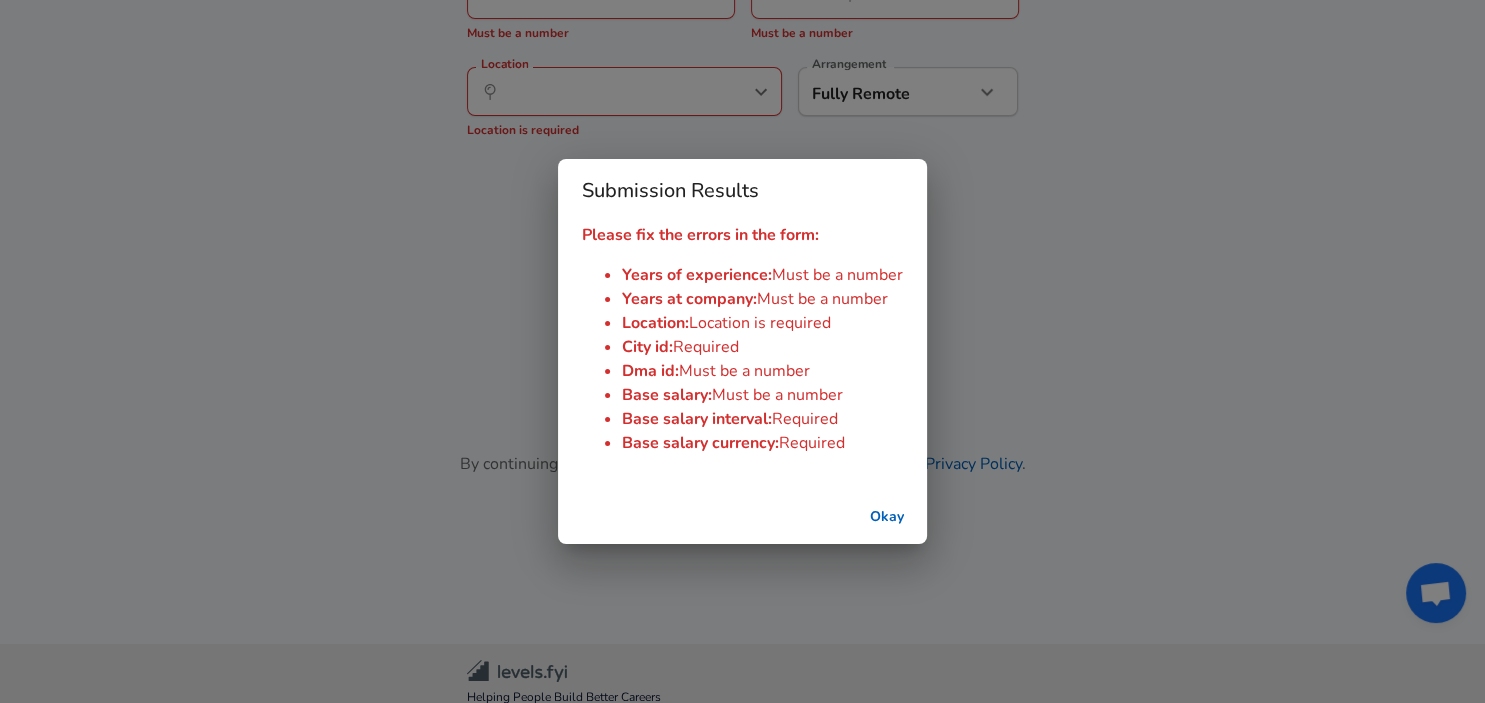 click on "Okay" at bounding box center [887, 517] 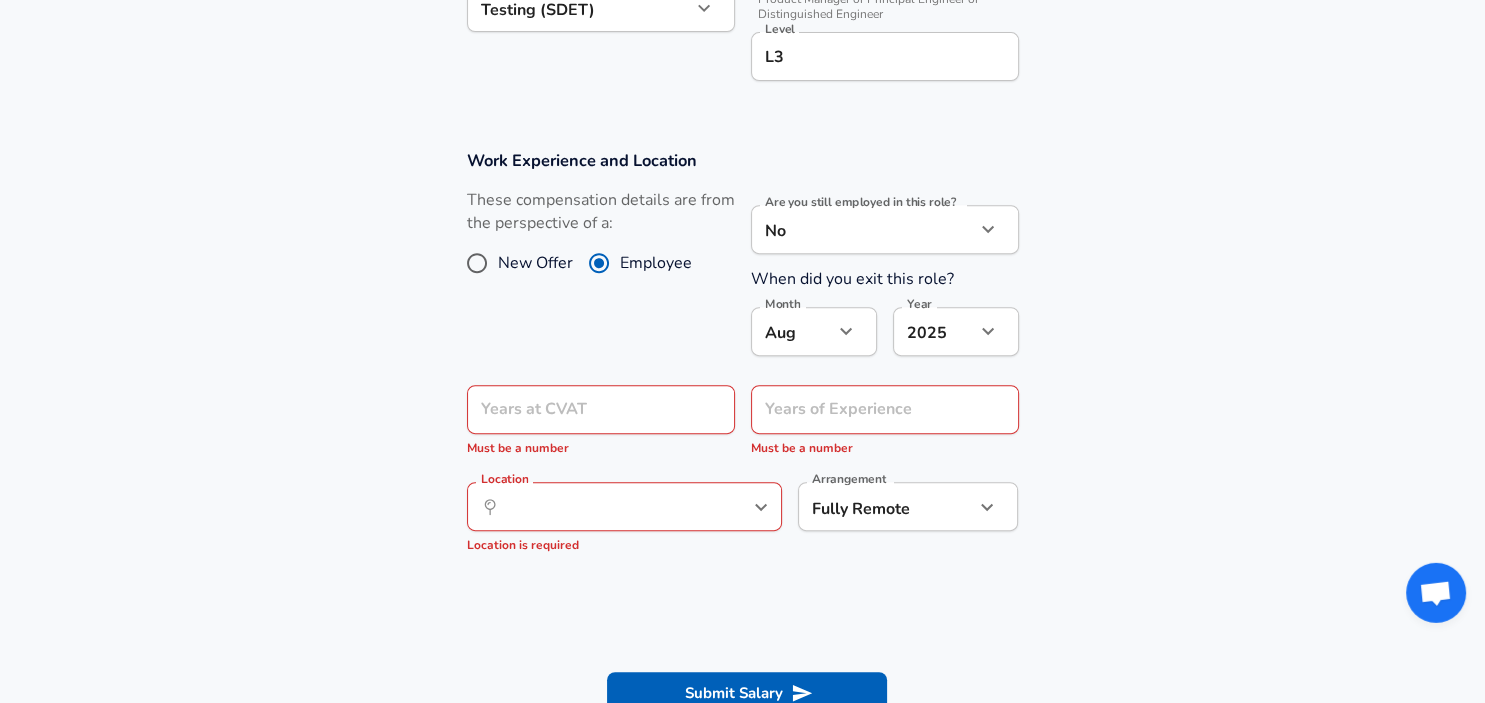 scroll, scrollTop: 720, scrollLeft: 0, axis: vertical 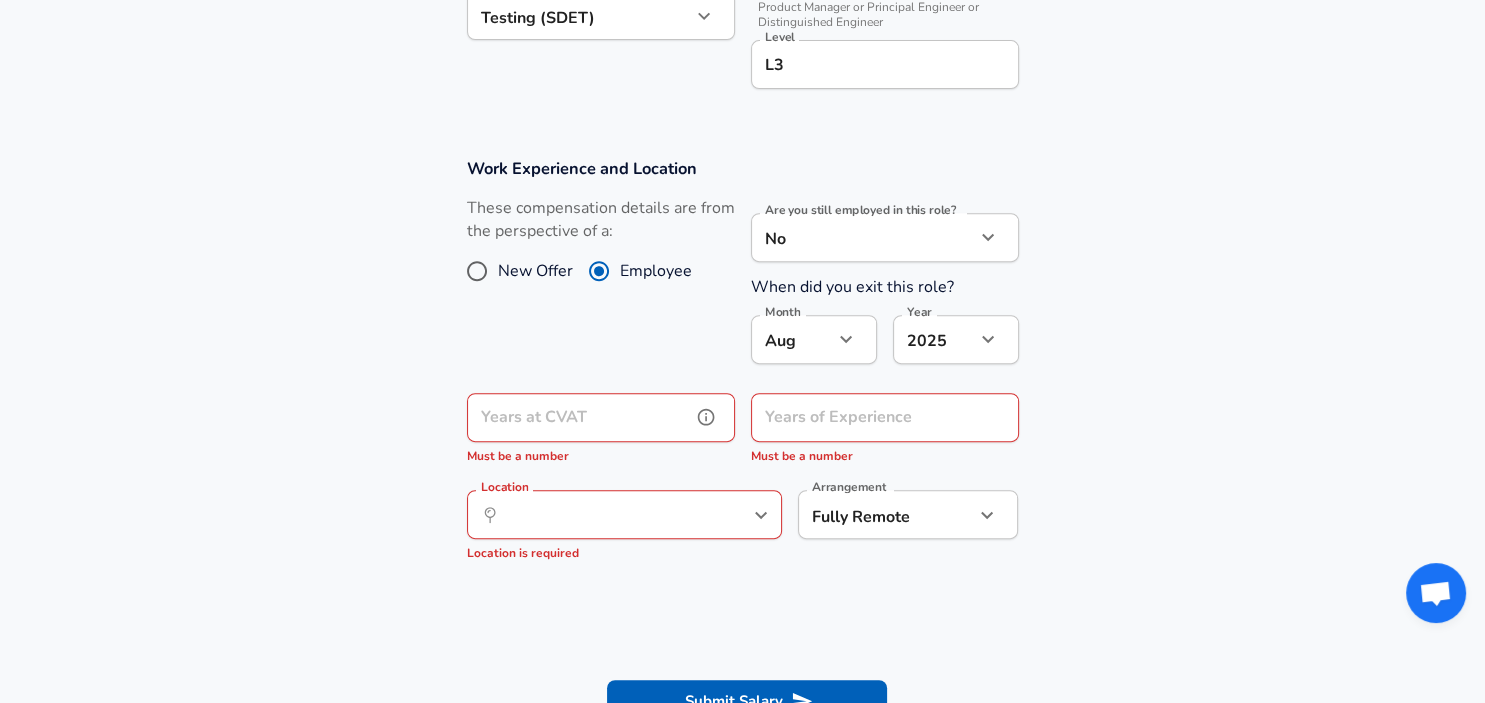 click on "Years at CVAT" at bounding box center [579, 417] 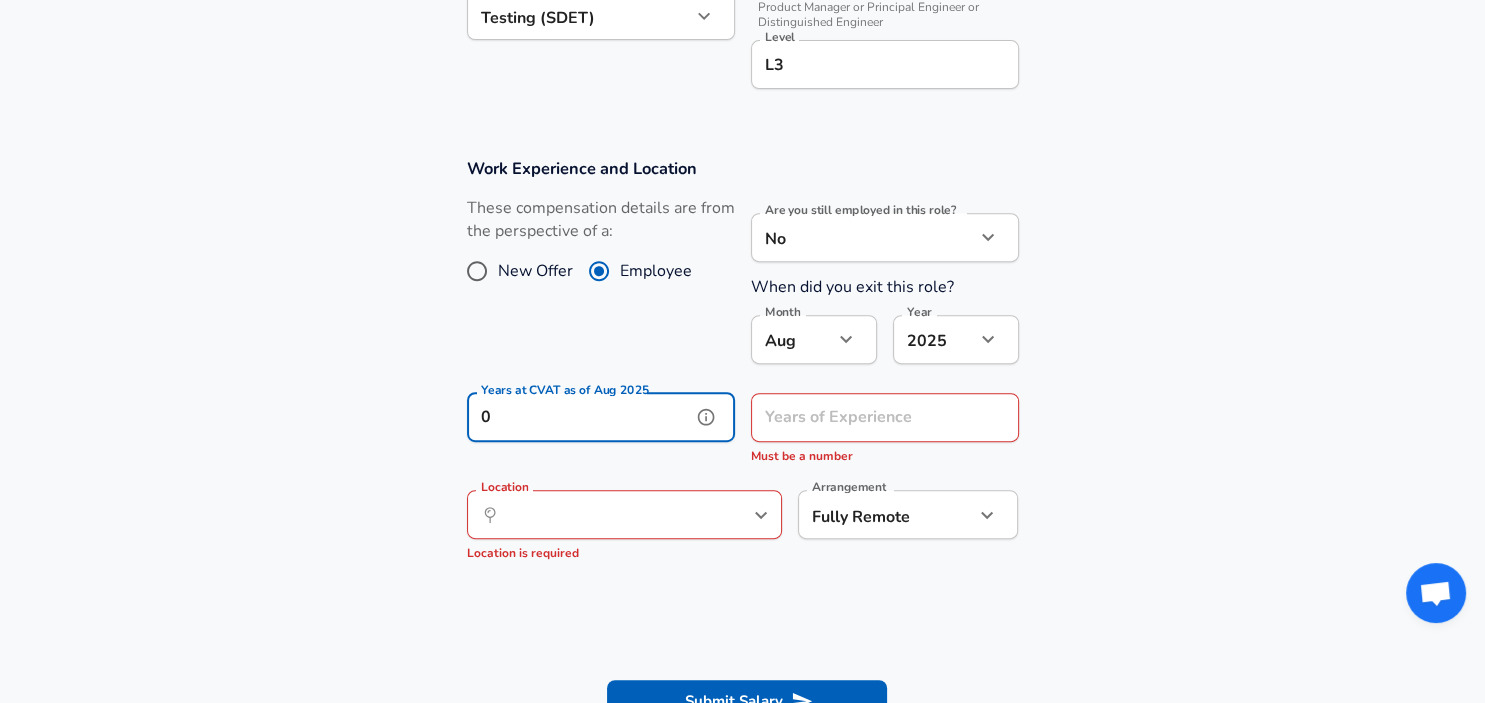 type on "0" 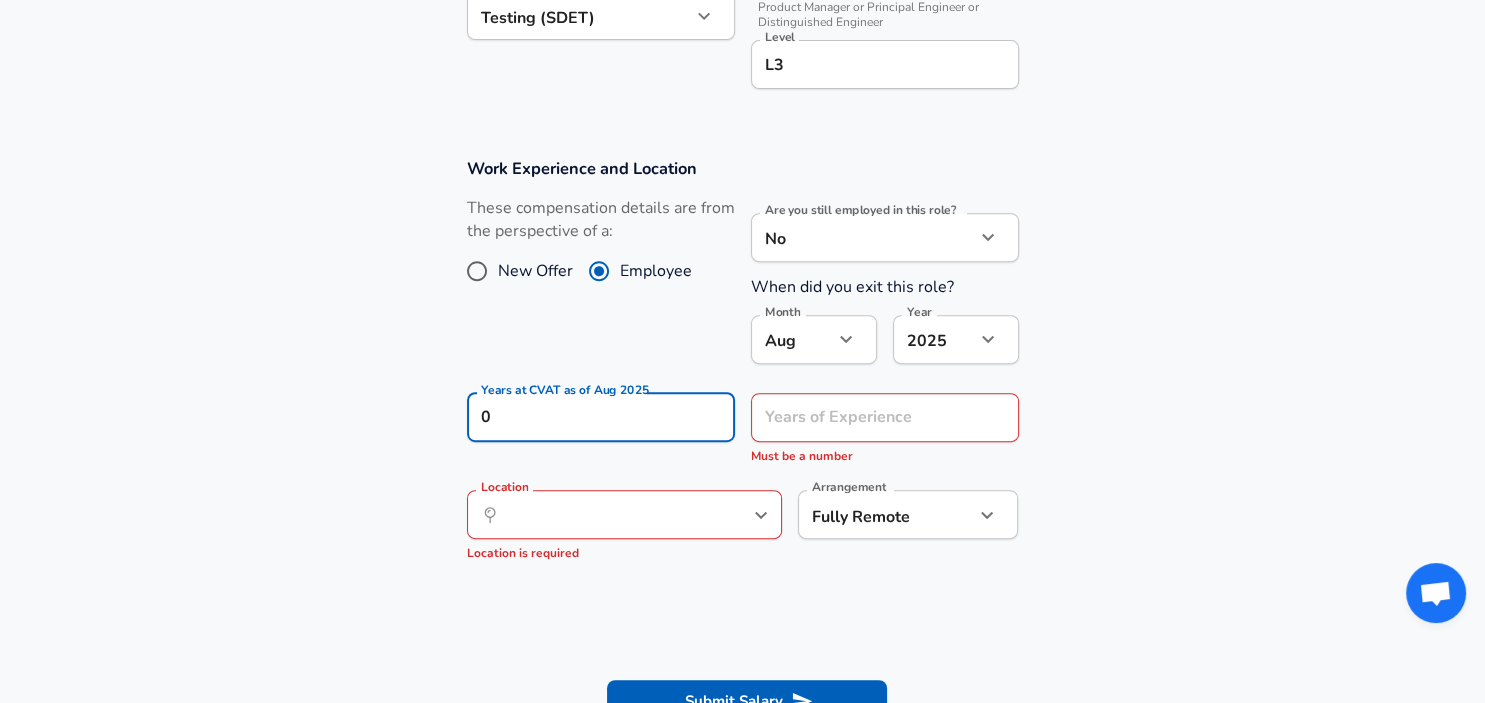 click on "Work Experience and Location These compensation details are from the perspective of a: New Offer Employee Are you still employed in this role? No no Are you still employed in this role? When did you exit this role? Month Aug 8 Month Year 2025 2025 Year Years at CVAT as of Aug 2025 0 Years at CVAT as of Aug 2025 Years of Experience Years of Experience Must be a number Location ​ Location Location is required Arrangement Fully Remote remote Arrangement" at bounding box center (742, 369) 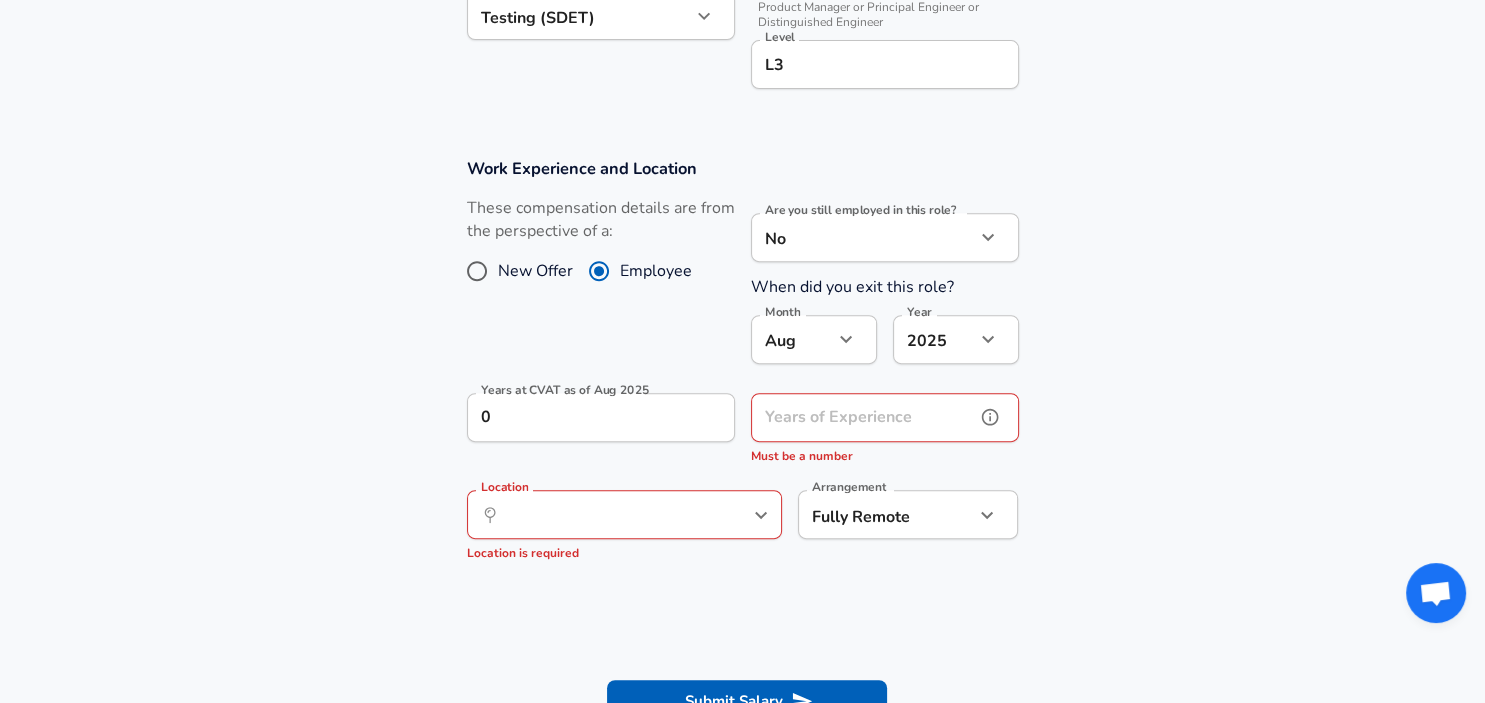 click on "Years of Experience" at bounding box center (863, 417) 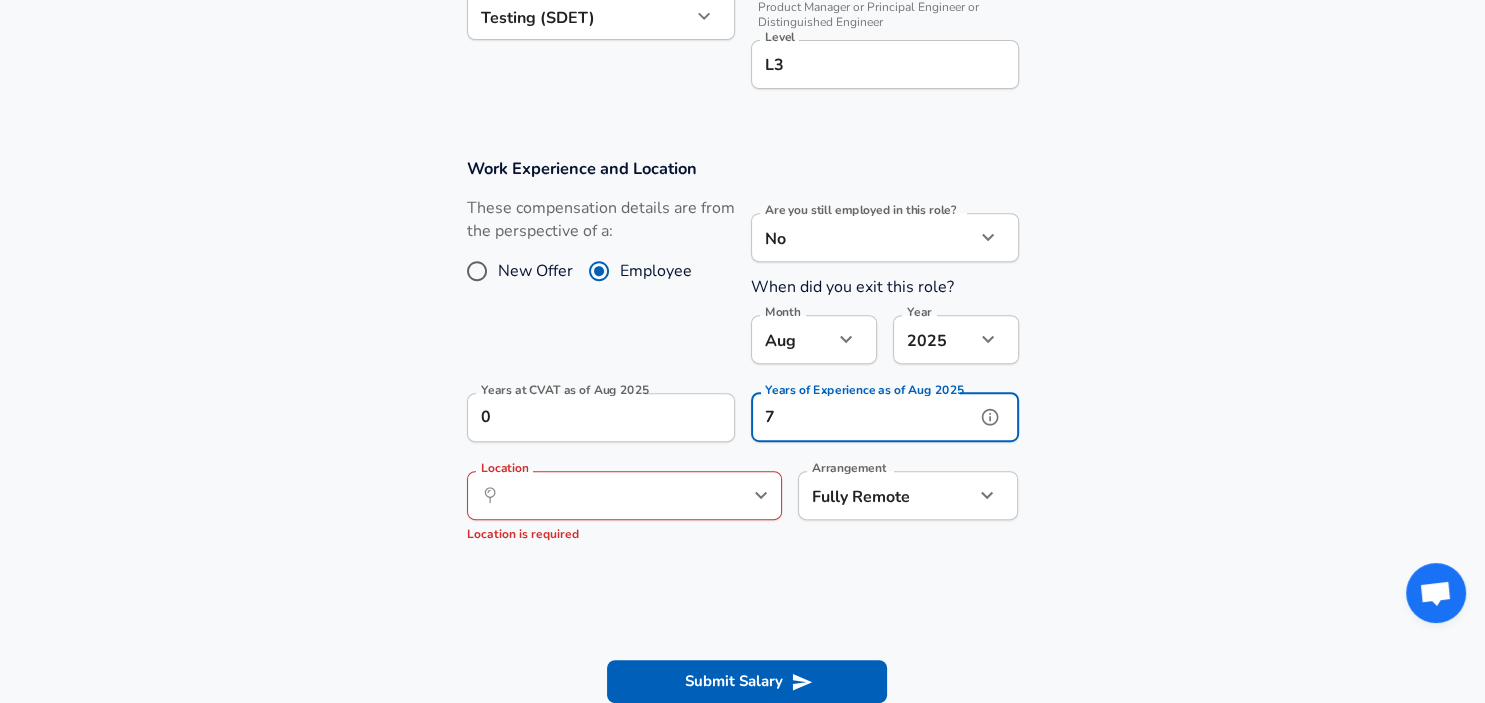 type on "7" 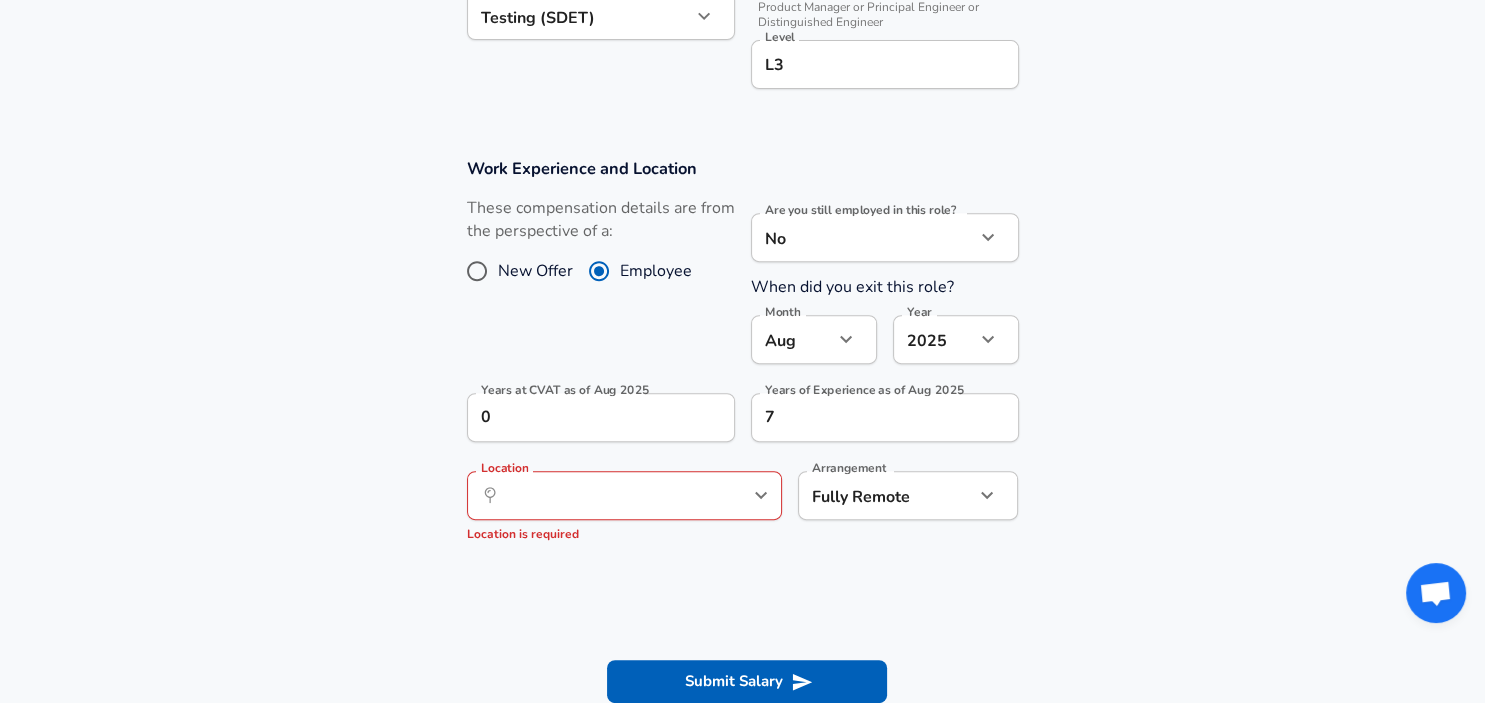 drag, startPoint x: 618, startPoint y: 589, endPoint x: 604, endPoint y: 509, distance: 81.21576 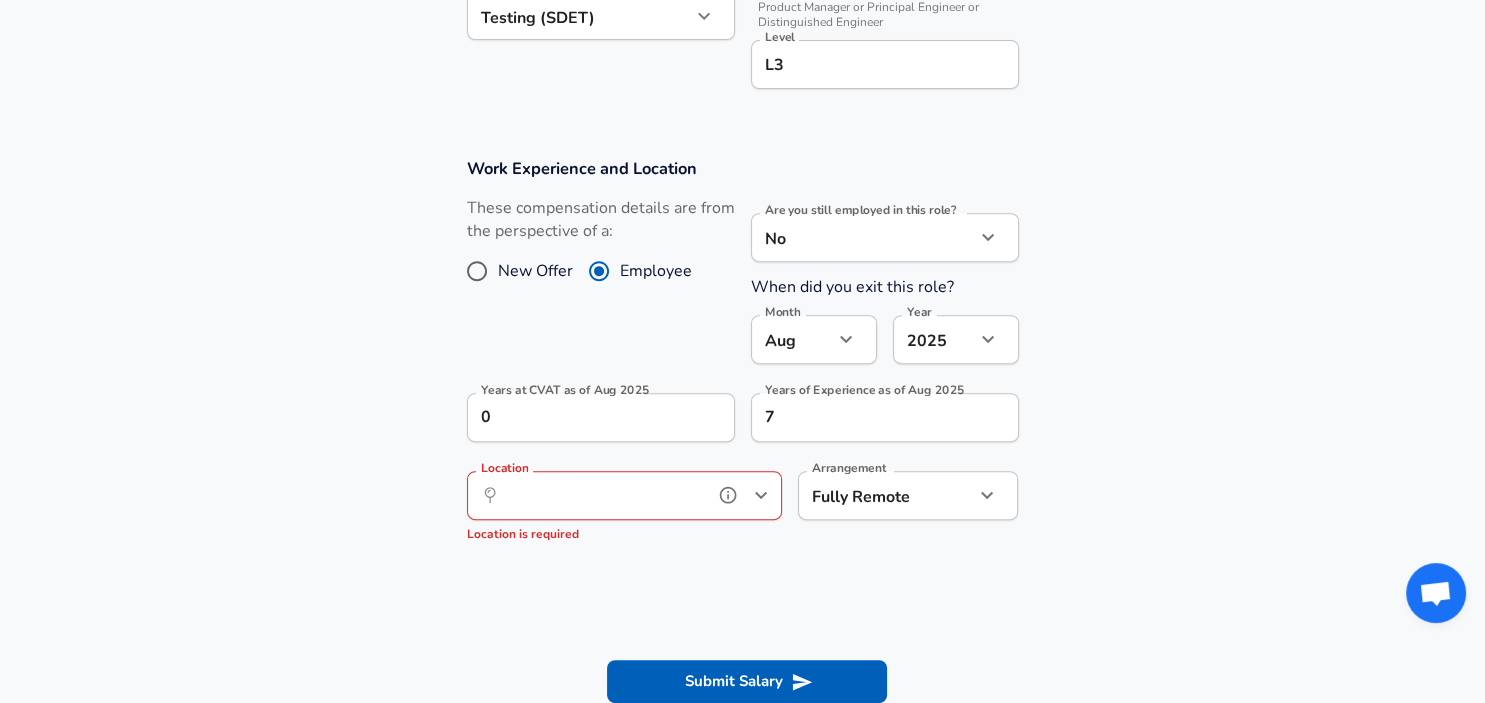click on "Location" at bounding box center [602, 495] 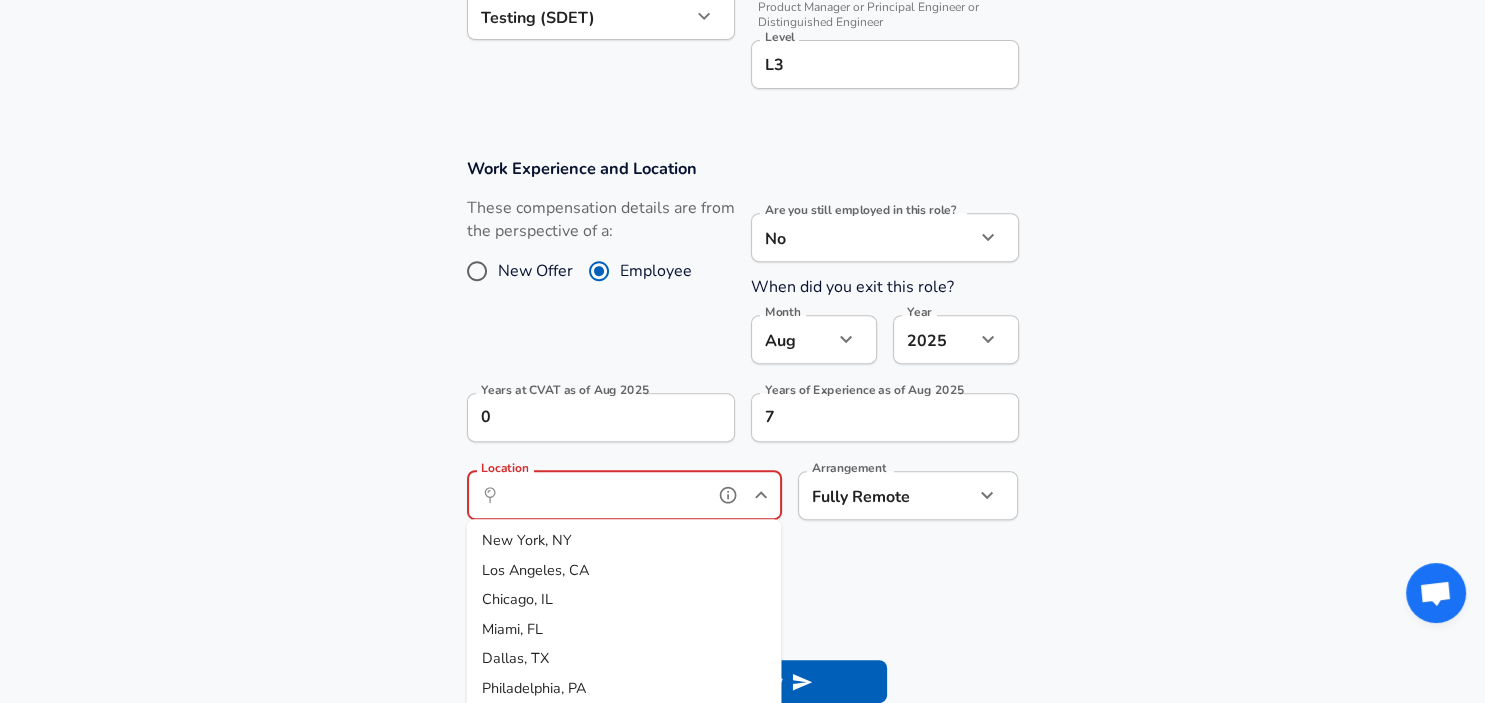 scroll, scrollTop: 0, scrollLeft: 0, axis: both 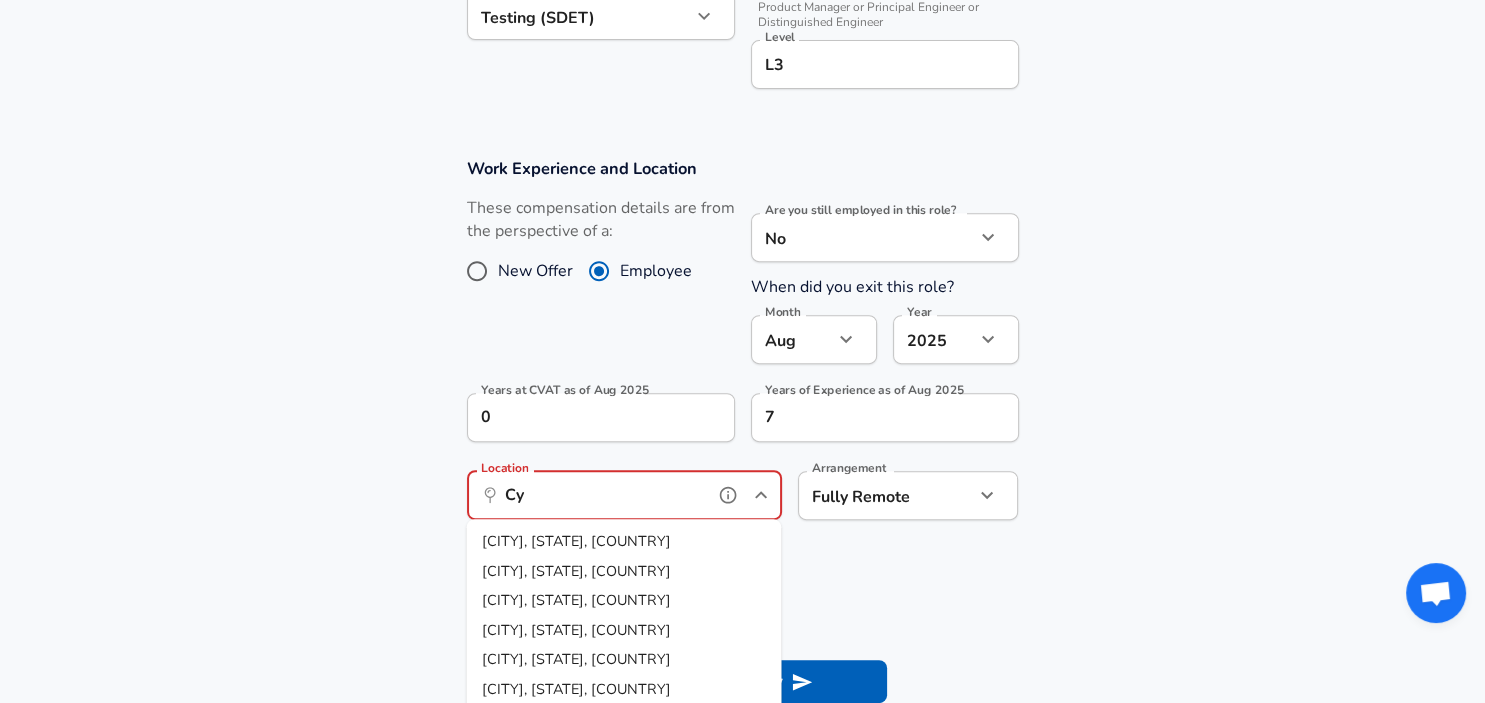 type on "C" 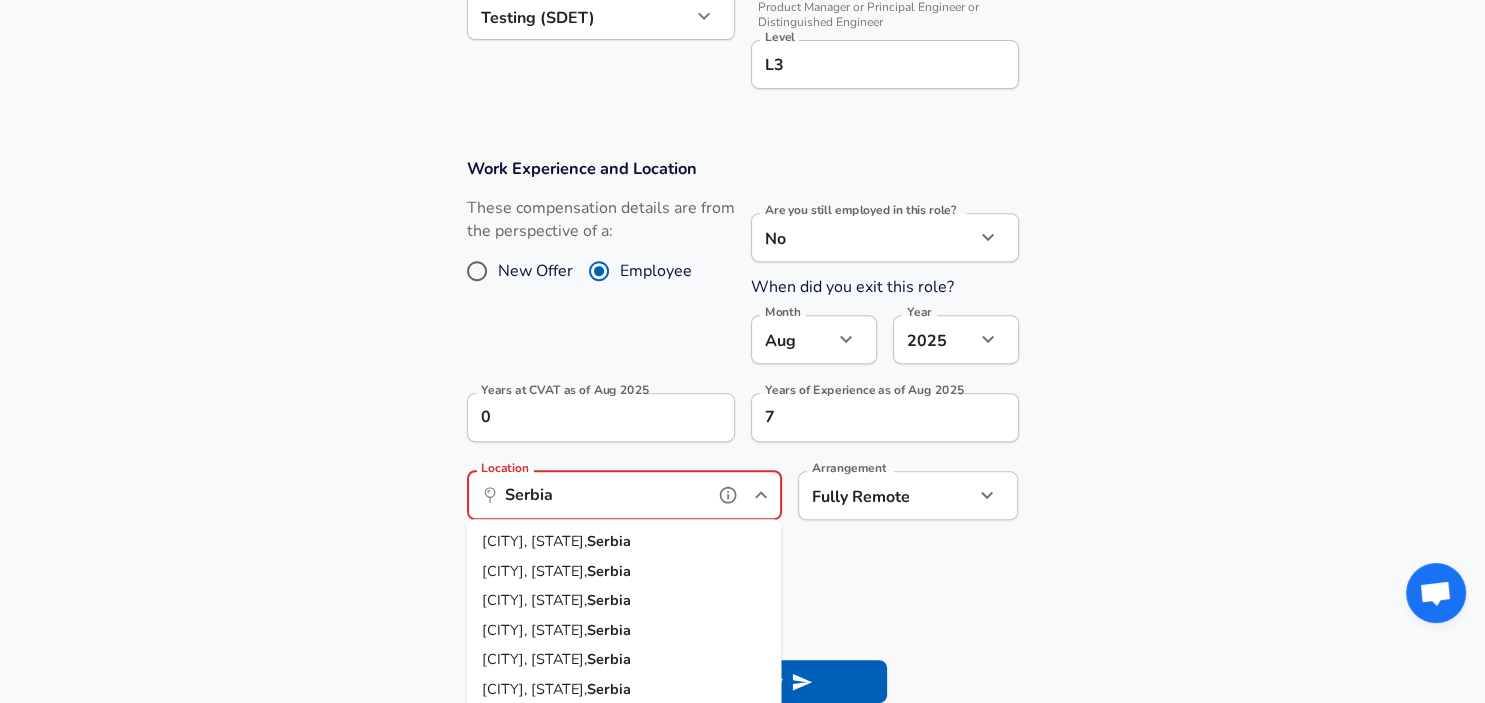 click on "[CITY], [STATE],  [COUNTRY]" at bounding box center (623, 542) 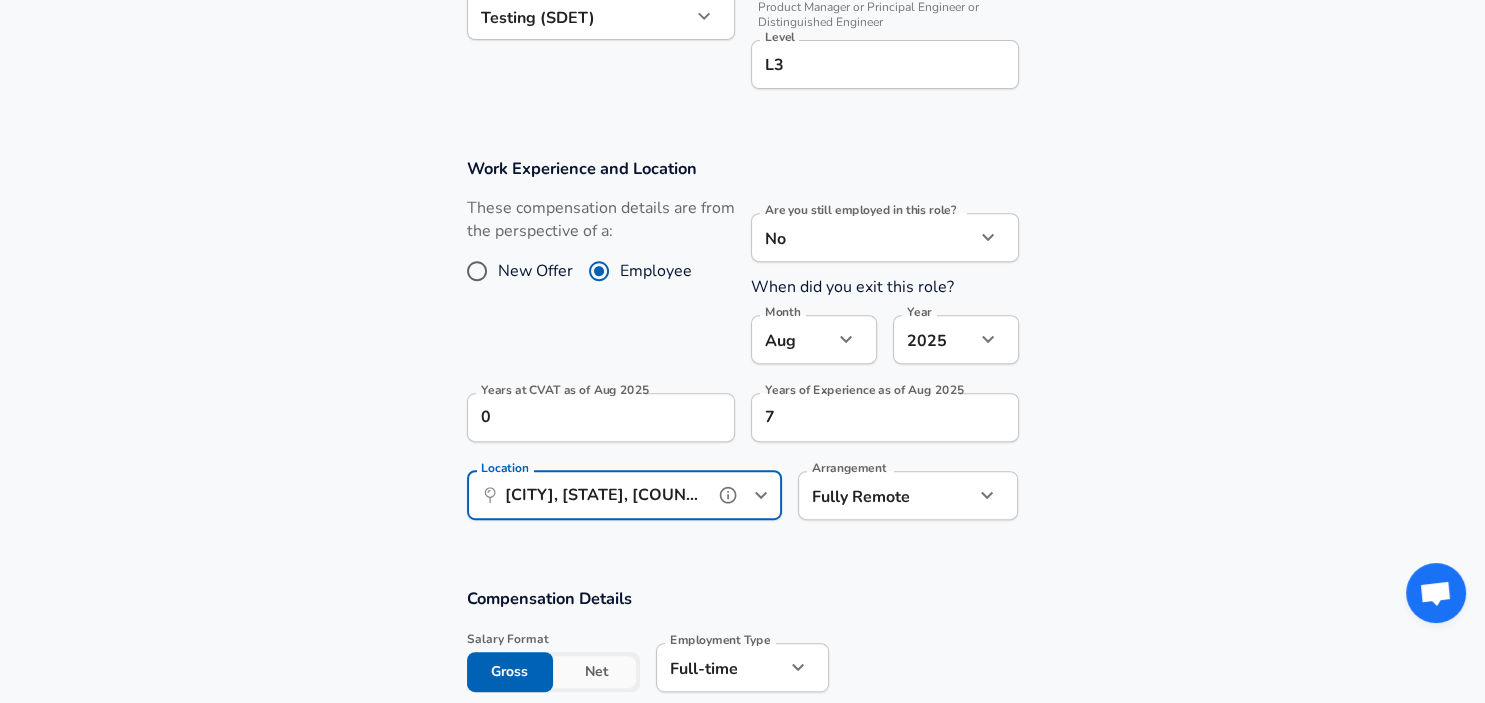 type on "[CITY], [STATE], [COUNTRY]" 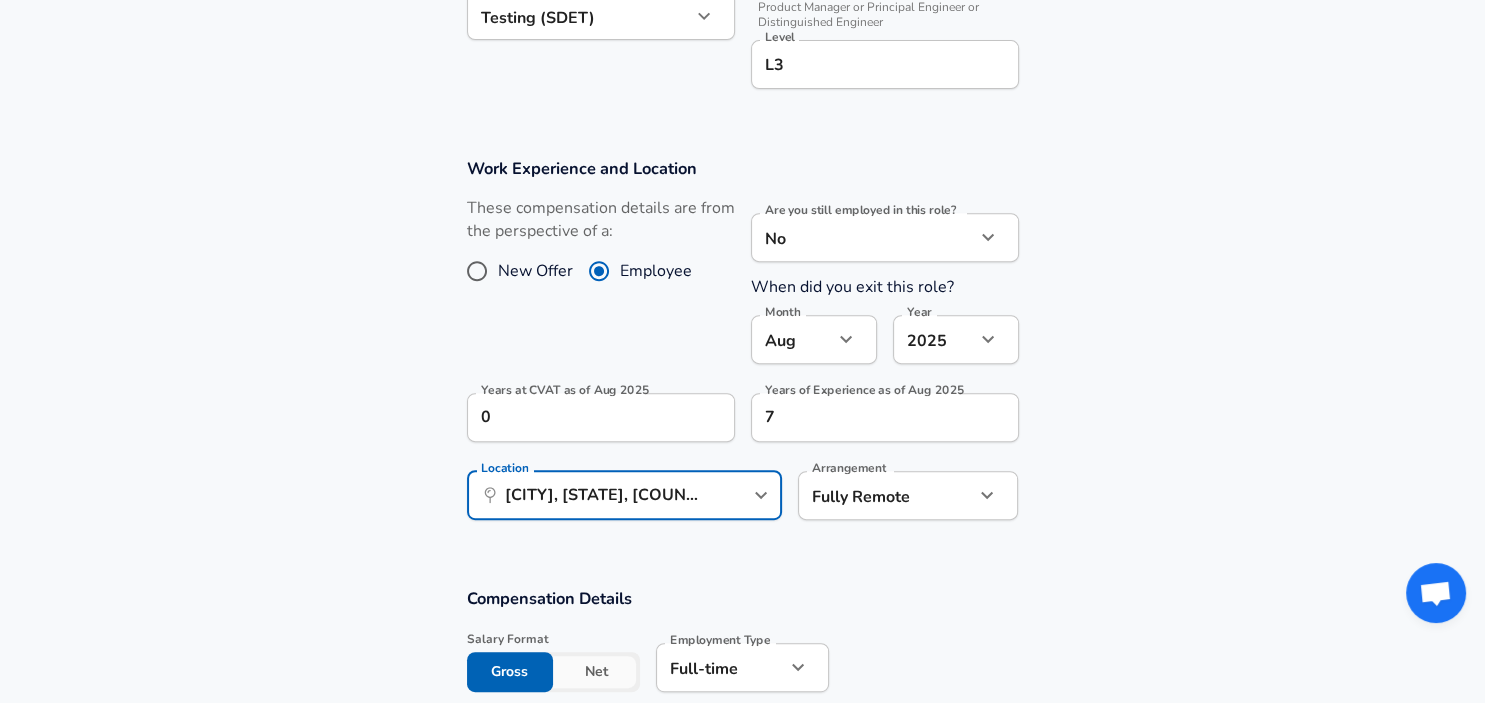 click on "Compensation Details Salary Format Gross Net Employment Type Full-time full_time Employment Type Gross is your total salary before deductions (e.g., taxes), and Net is what you take home after deductions. Base Salary ​ ​ Required Base Salary Must be a number Interval Monthly monthly Interval Required Stock Information Stock Grant Type RSUs stock Stock Grant Type Average Yearly Stock Award ​ RUB ​ Average Yearly Stock Award Yearly stock compensation value as of Aug 2025. Additional Compensation Stock Bonus" at bounding box center (742, 854) 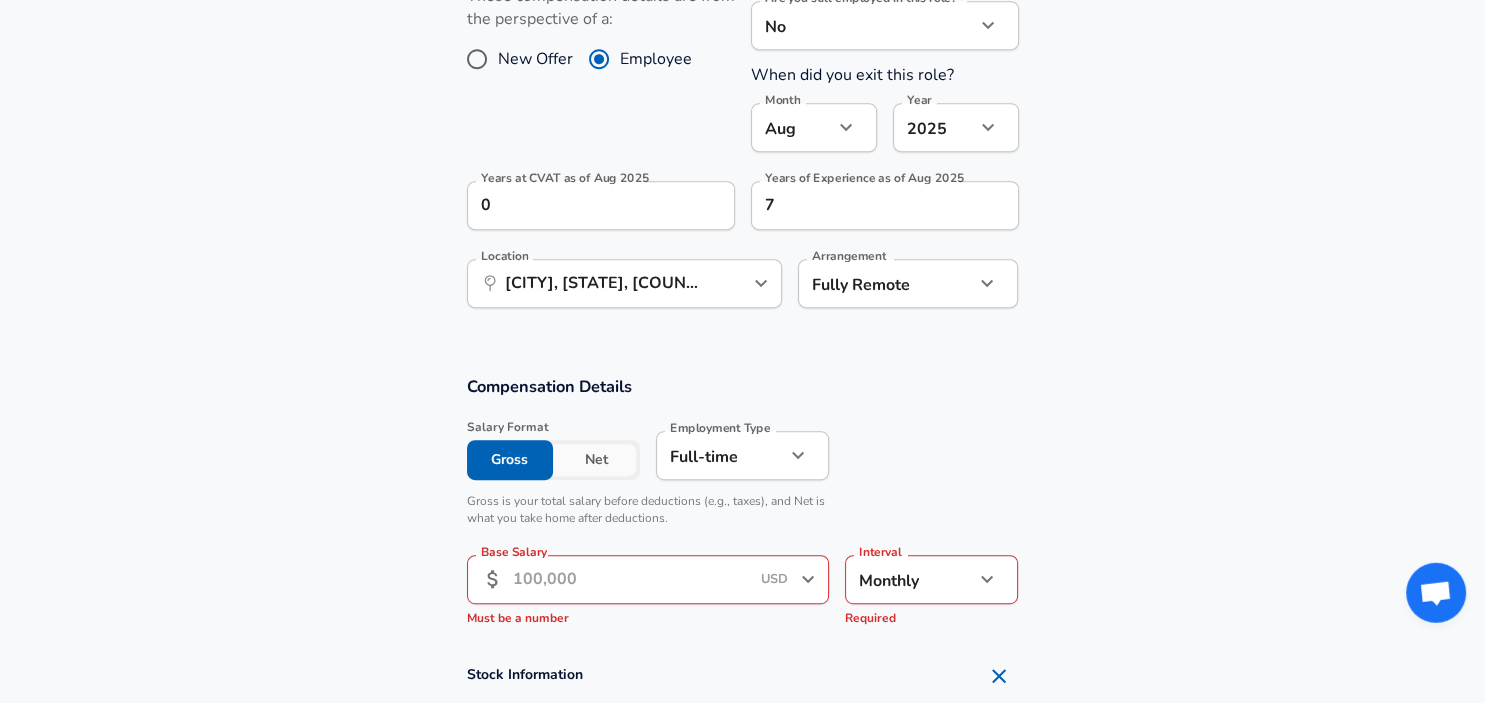 scroll, scrollTop: 1037, scrollLeft: 0, axis: vertical 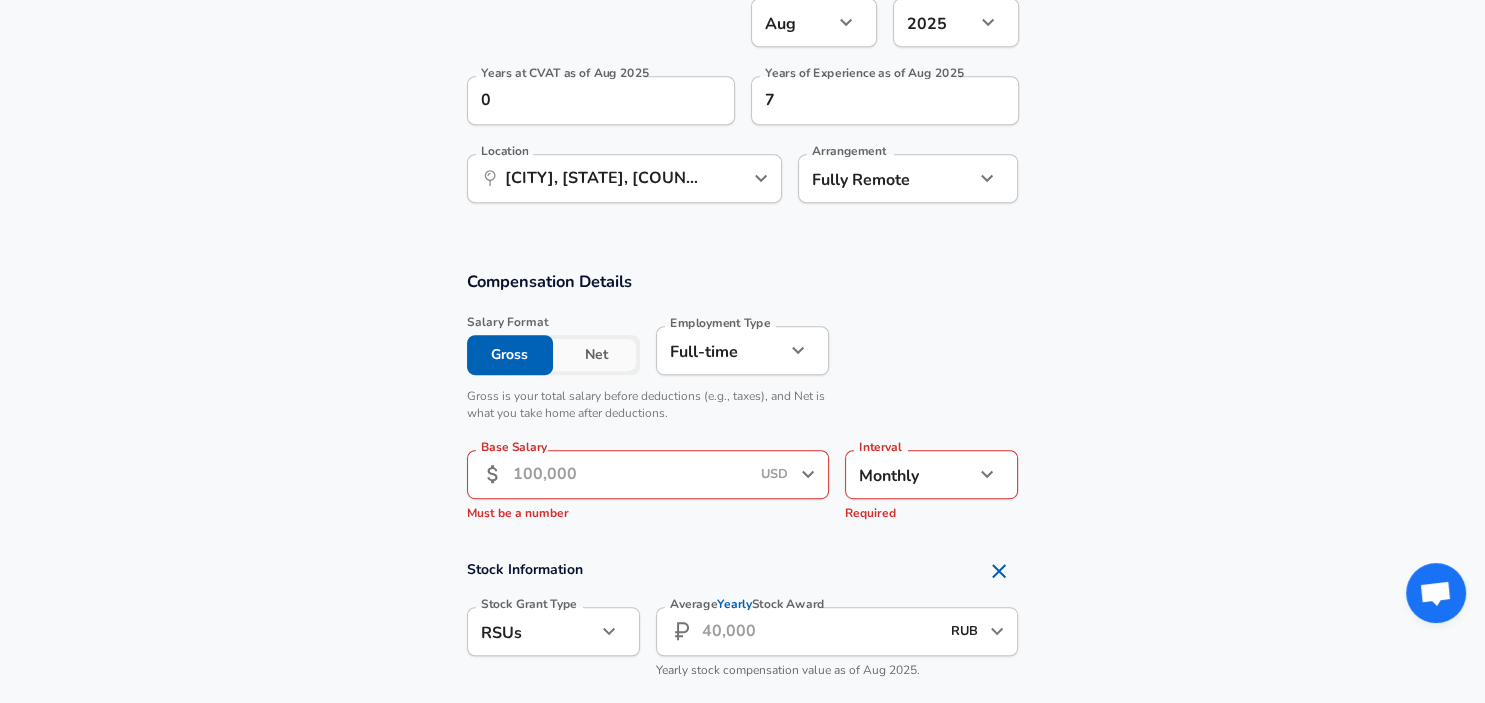 click on "Base Salary" at bounding box center (631, 474) 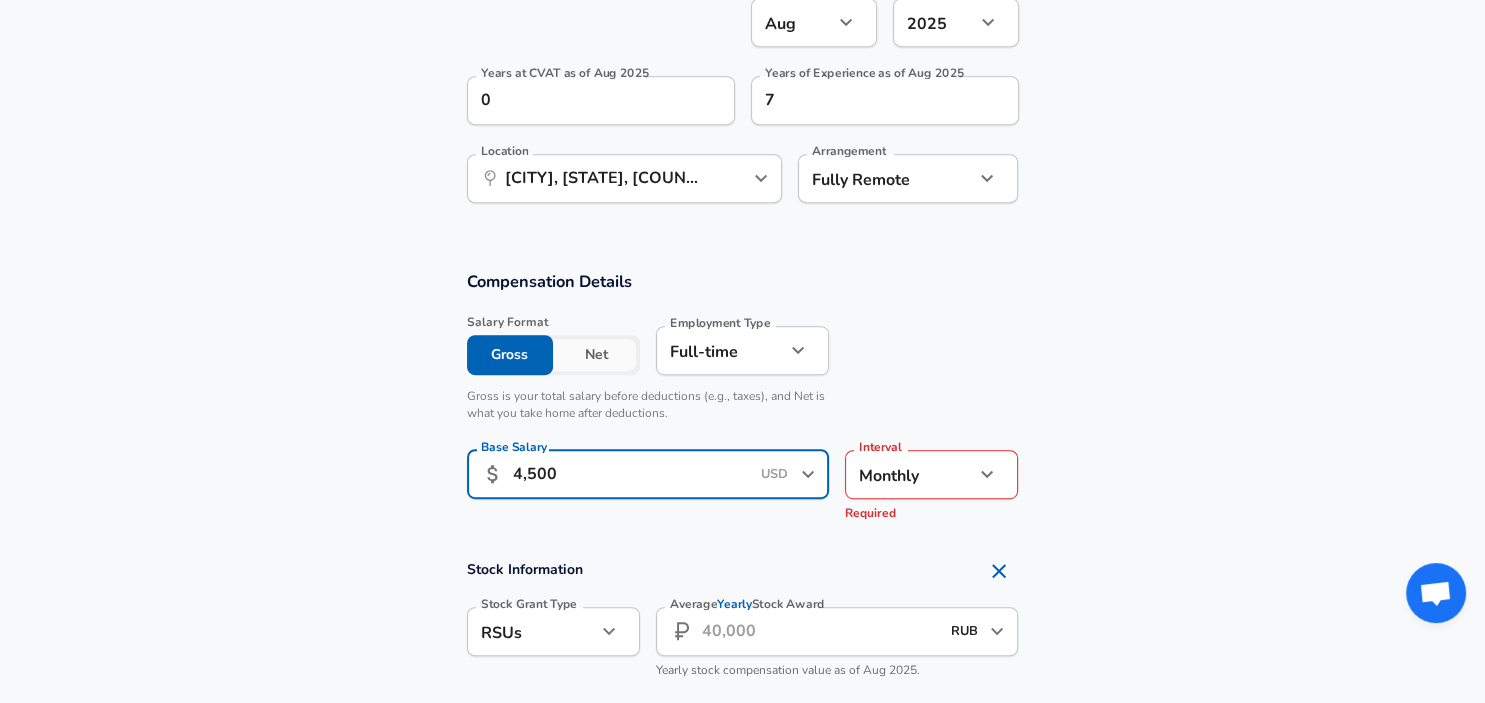 type on "4,500" 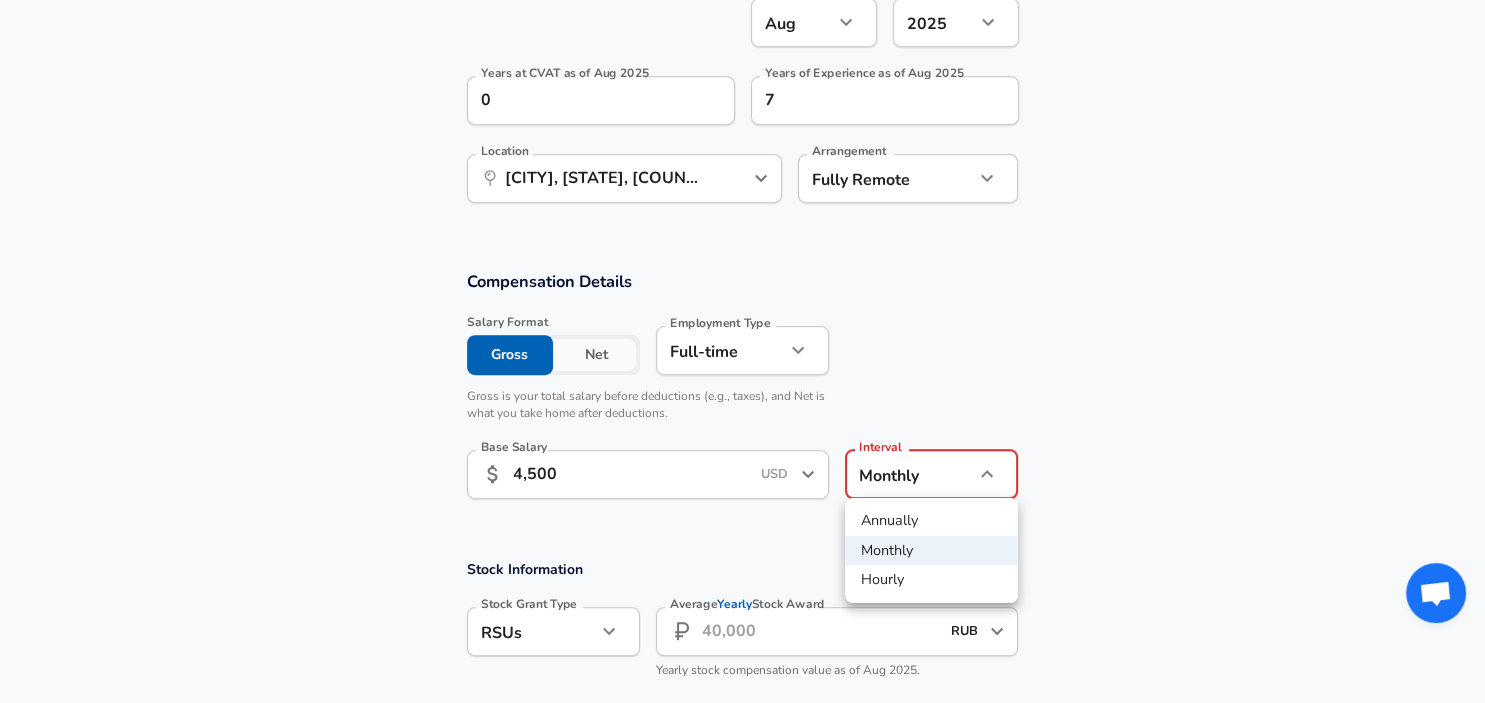 click on "Restart Add Your Salary Upload your offer letter to verify your submission Enhance Privacy and Anonymity Yes Automatically hides specific fields until there are enough submissions to safely display the full details. More Details Based on your submission and the data points that we have already collected, we will automatically hide and anonymize specific fields if there aren't enough data points to remain sufficiently anonymous. Company & Title Information Enter the company you received your offer from Company CVAT Company Select the title that closest resembles your official title. This should be similar to the title that was present on your offer letter. Title Quality Assurance (QA) Software Engineer Title Job Family Software Engineer Job Family Select Specialization Testing (SDET) Testing (SDET) Select Specialization Your level on the career ladder. e.g. L3 or Senior Product Manager or Principal Engineer or Distinguished Engineer Level L3 Level Work Experience and Location New Offer Employee No no" at bounding box center (742, -686) 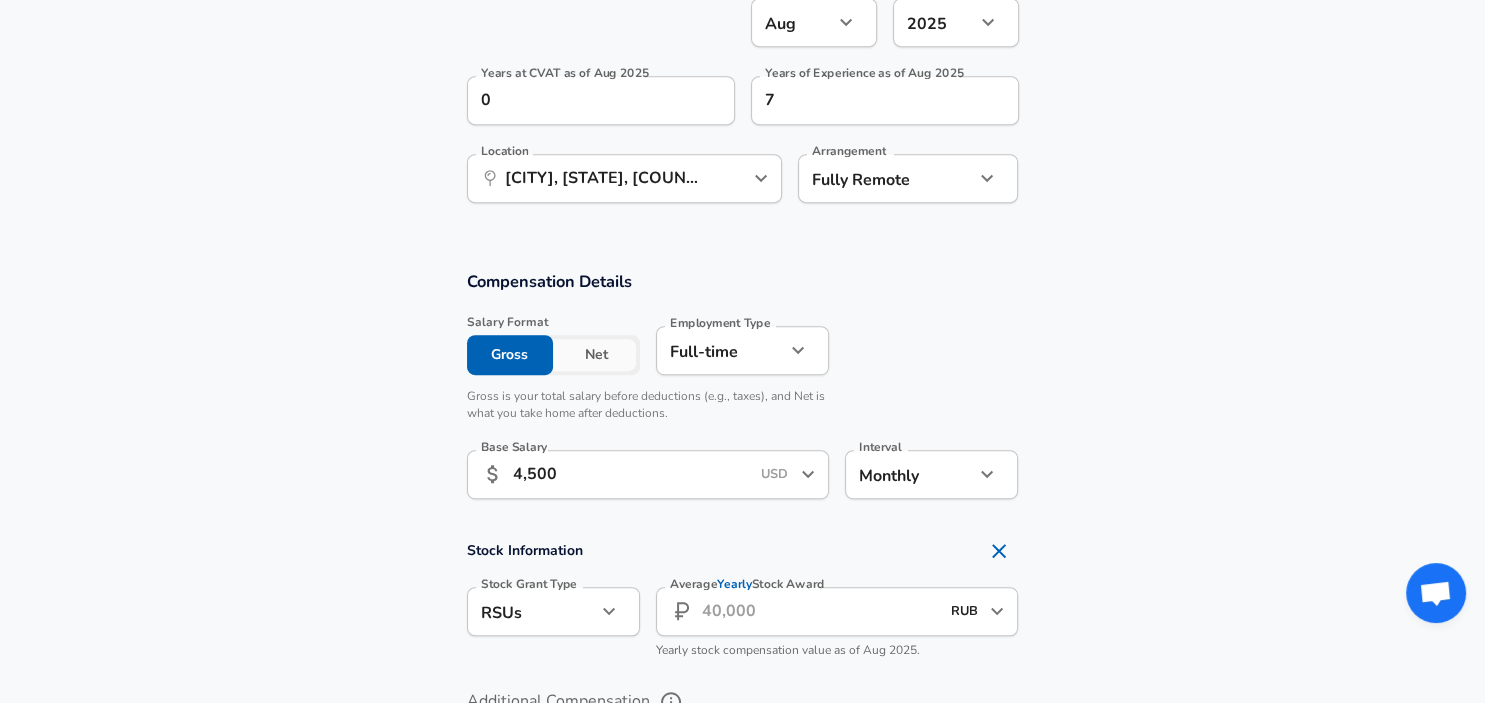 click on "Compensation Details Salary Format Gross Net Employment Type Full-time full_time Employment Type Gross is your total salary before deductions (e.g., taxes), and Net is what you take home after deductions. Base Salary ​ ​ Required Base Salary Must be a number Interval Monthly monthly Interval Required Stock Information Stock Grant Type RSUs stock Stock Grant Type Average Yearly Stock Award ​ RUB ​ Average Yearly Stock Award Yearly stock compensation value as of Aug 2025. Additional Compensation Stock Bonus" at bounding box center [742, 391] 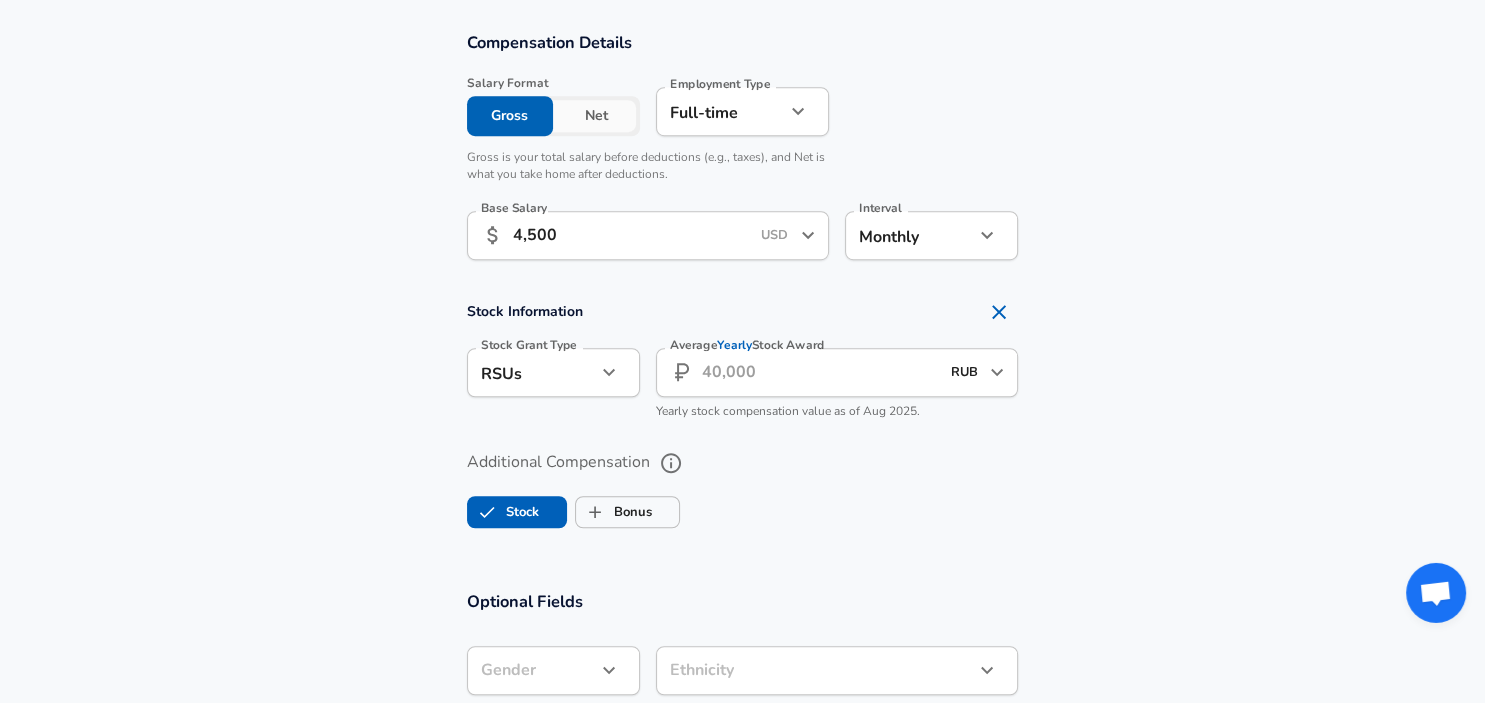 scroll, scrollTop: 1354, scrollLeft: 0, axis: vertical 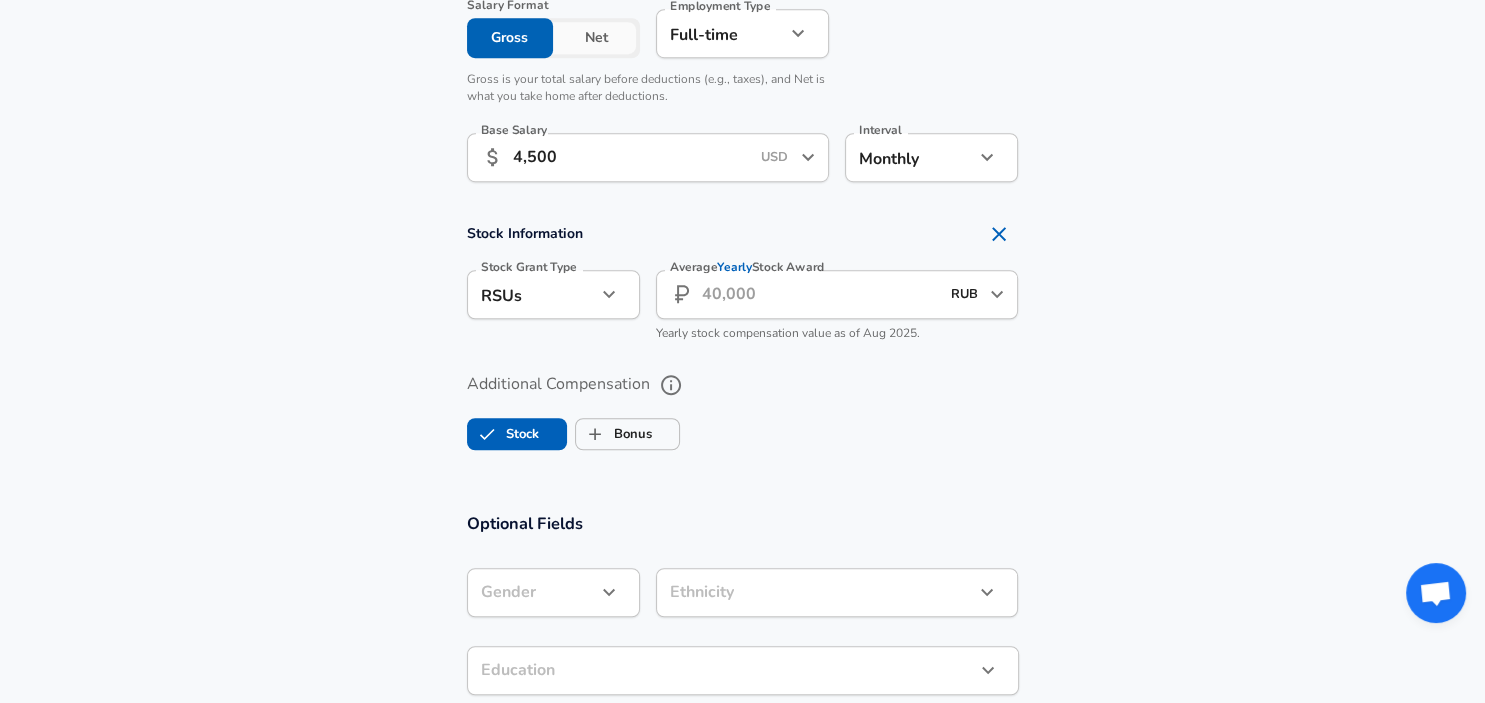 click on "Restart Add Your Salary Upload your offer letter to verify your submission Enhance Privacy and Anonymity Yes Automatically hides specific fields until there are enough submissions to safely display the full details. More Details Based on your submission and the data points that we have already collected, we will automatically hide and anonymize specific fields if there aren't enough data points to remain sufficiently anonymous. Company & Title Information Enter the company you received your offer from Company CVAT Company Select the title that closest resembles your official title. This should be similar to the title that was present on your offer letter. Title Quality Assurance (QA) Software Engineer Title Job Family Software Engineer Job Family Select Specialization Testing (SDET) Testing (SDET) Select Specialization Your level on the career ladder. e.g. L3 or Senior Product Manager or Principal Engineer or Distinguished Engineer Level L3 Level Work Experience and Location New Offer Employee No no" at bounding box center (742, -1003) 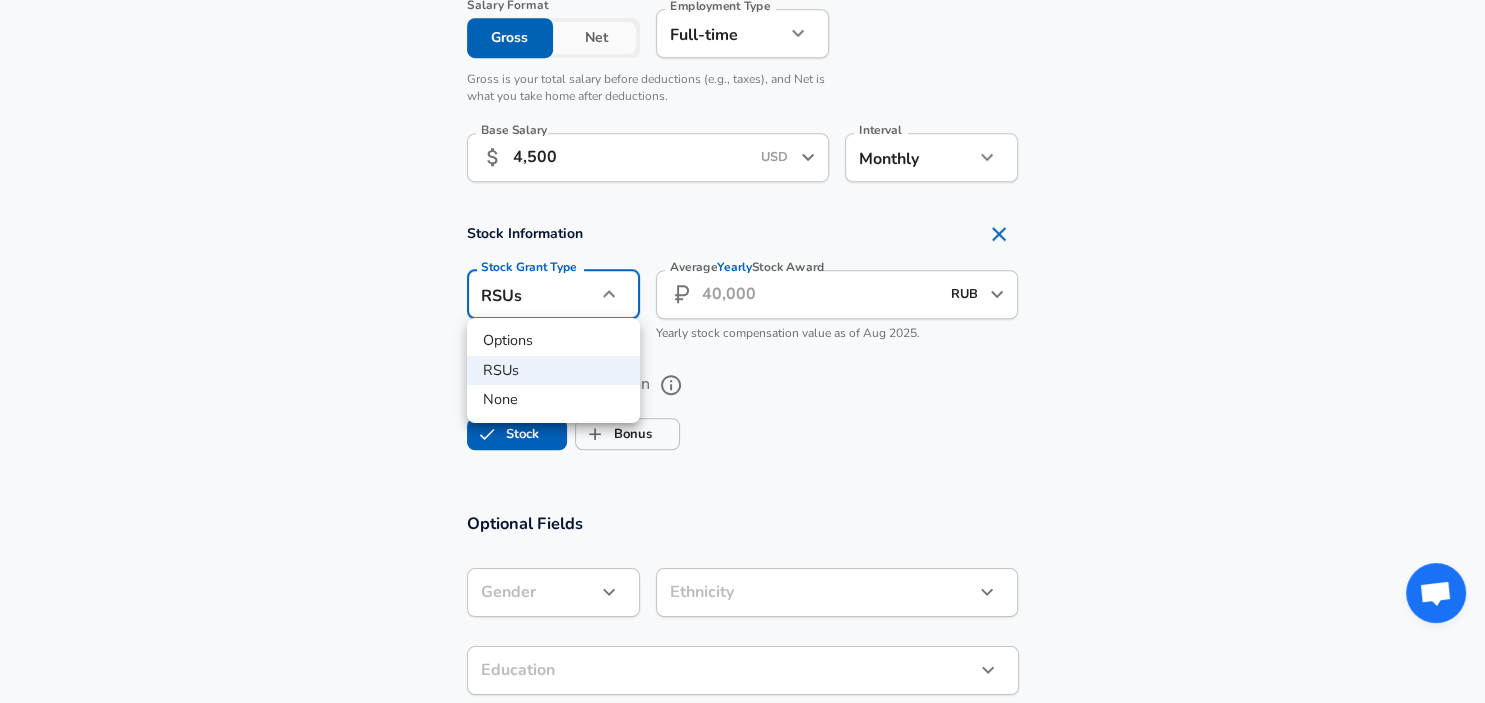click at bounding box center (742, 351) 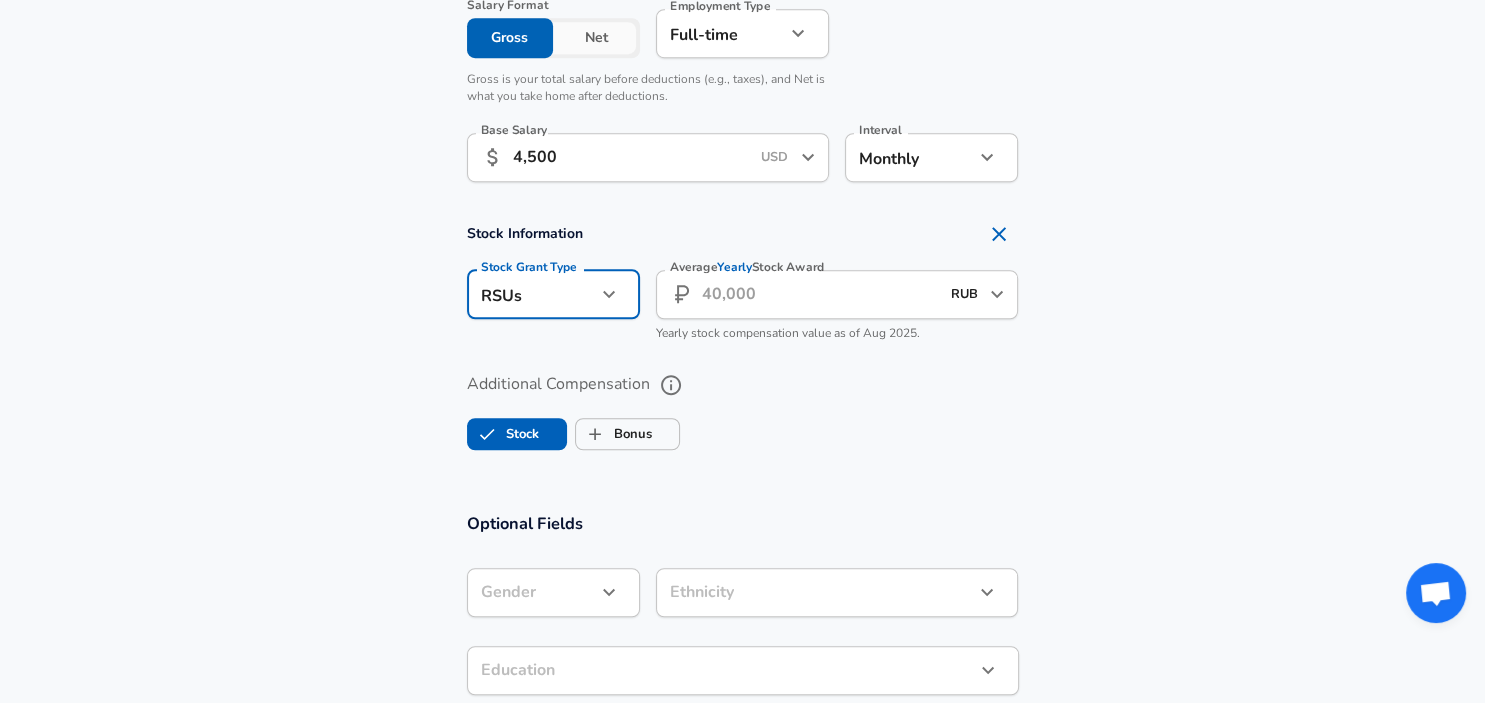 click on "Options RSUs None" at bounding box center (742, 351) 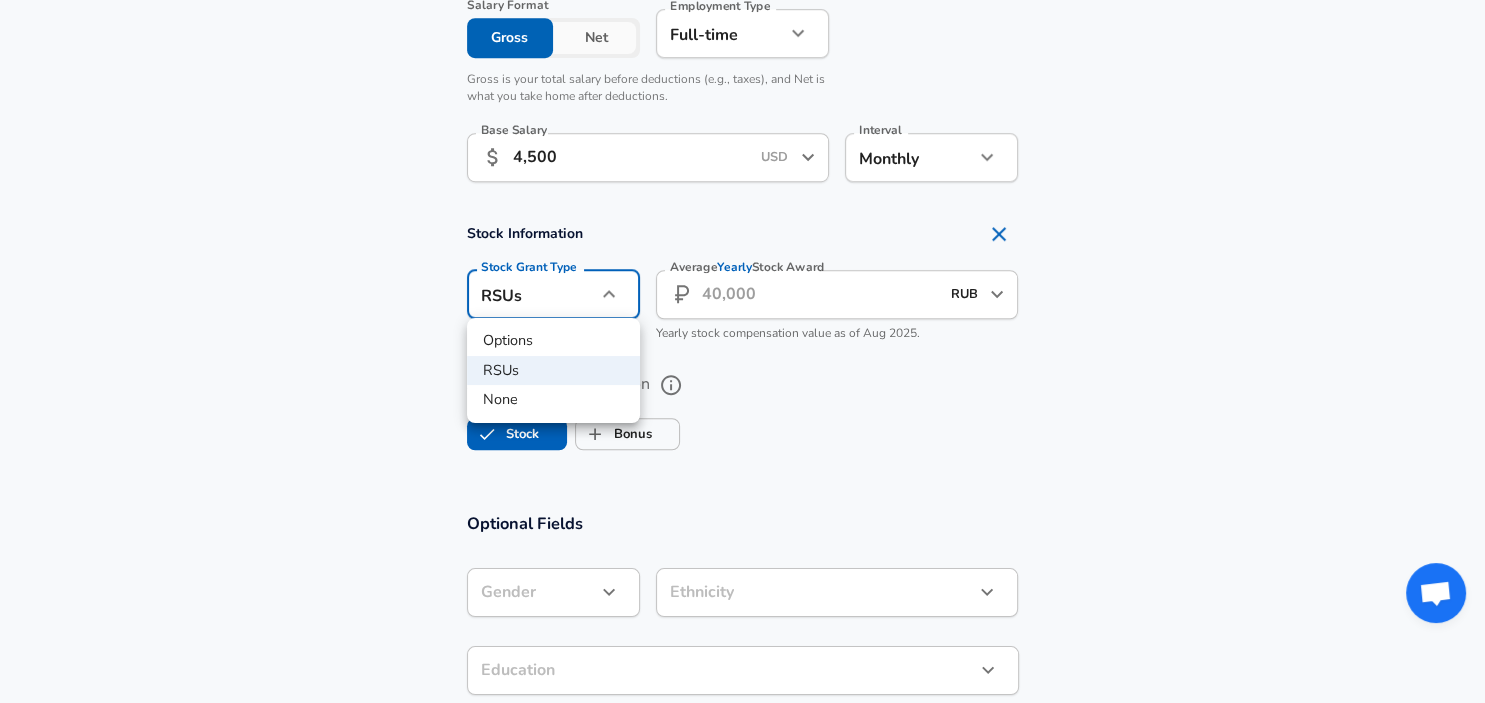 click on "Restart Add Your Salary Upload your offer letter to verify your submission Enhance Privacy and Anonymity Yes Automatically hides specific fields until there are enough submissions to safely display the full details. More Details Based on your submission and the data points that we have already collected, we will automatically hide and anonymize specific fields if there aren't enough data points to remain sufficiently anonymous. Company & Title Information Enter the company you received your offer from Company CVAT Company Select the title that closest resembles your official title. This should be similar to the title that was present on your offer letter. Title Quality Assurance (QA) Software Engineer Title Job Family Software Engineer Job Family Select Specialization Testing (SDET) Testing (SDET) Select Specialization Your level on the career ladder. e.g. L3 or Senior Product Manager or Principal Engineer or Distinguished Engineer Level L3 Level Work Experience and Location New Offer Employee No no" at bounding box center (742, -1003) 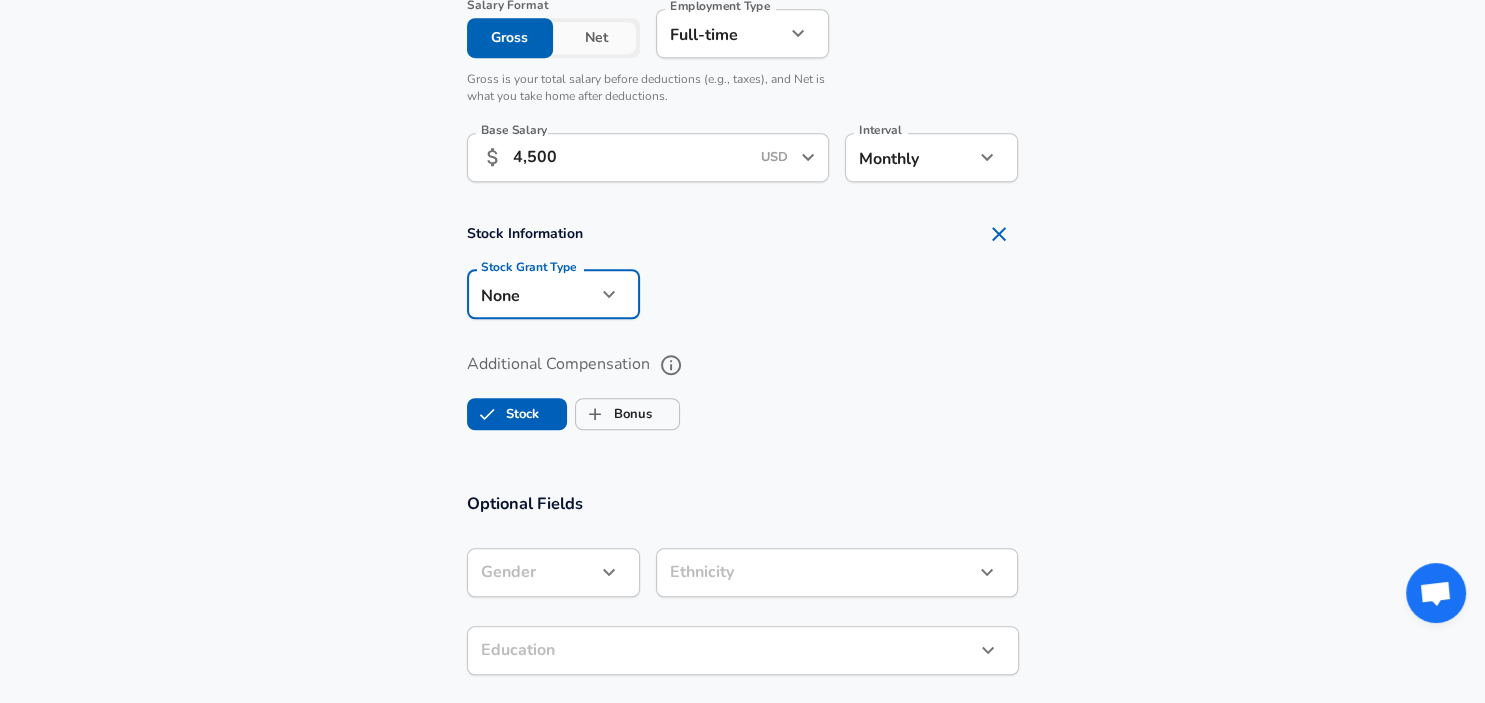 type on "none" 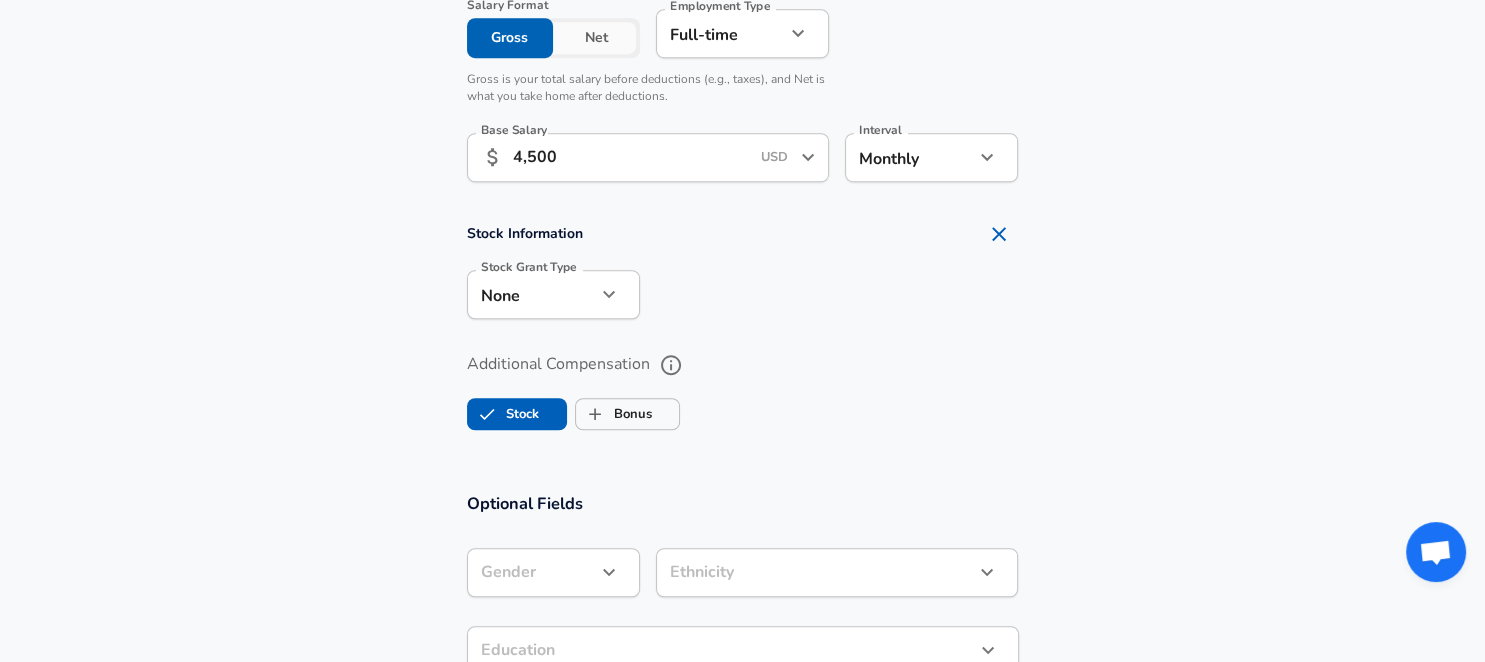 click on "Additional Compensation   Stock Bonus" at bounding box center (743, 385) 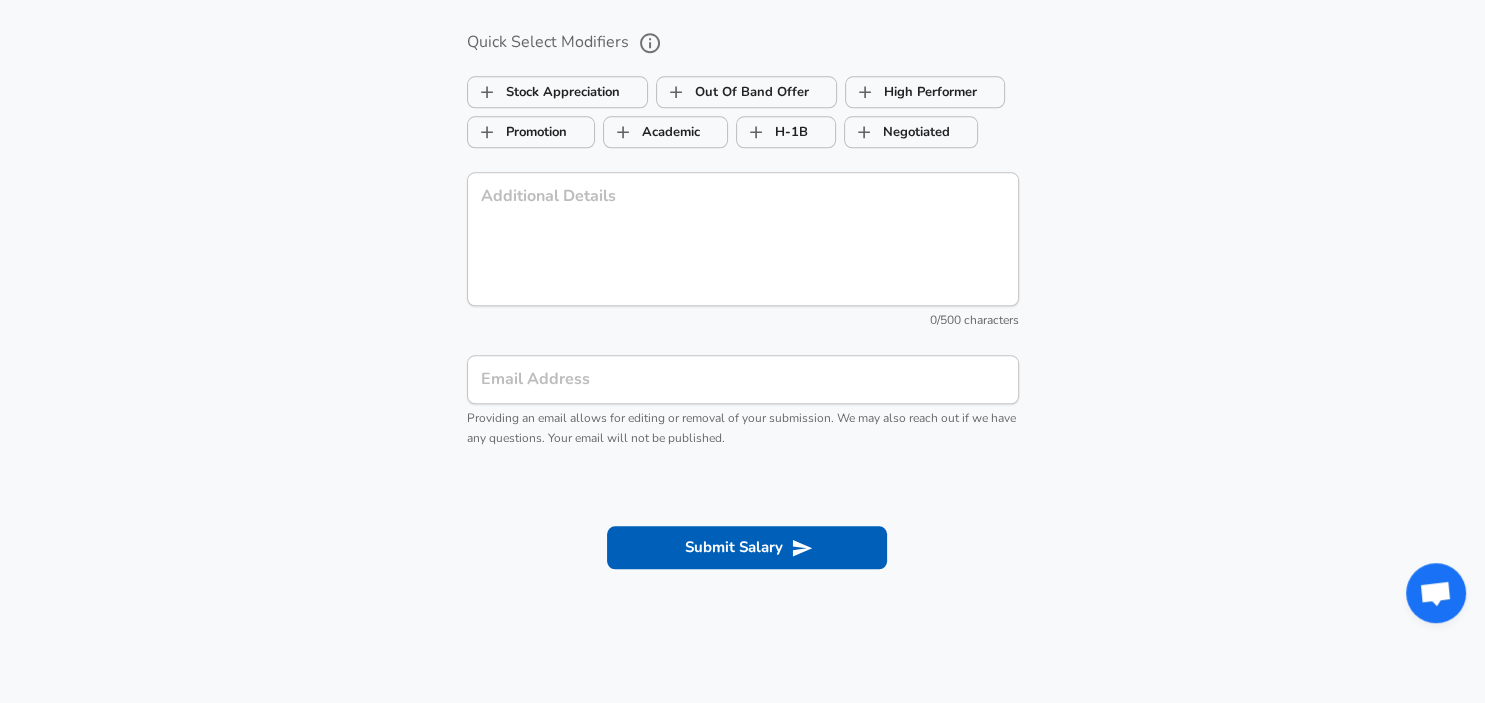 scroll, scrollTop: 2093, scrollLeft: 0, axis: vertical 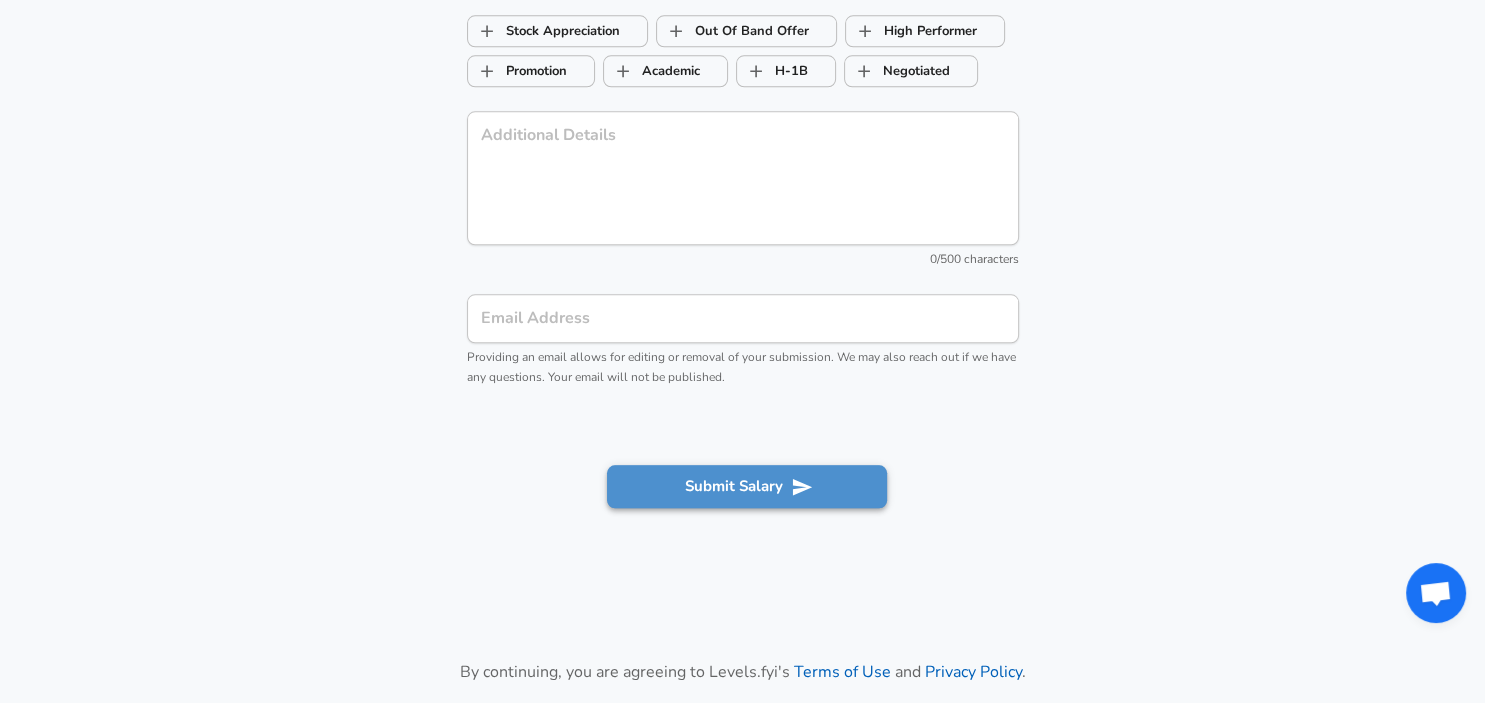 click on "Submit Salary" at bounding box center [747, 486] 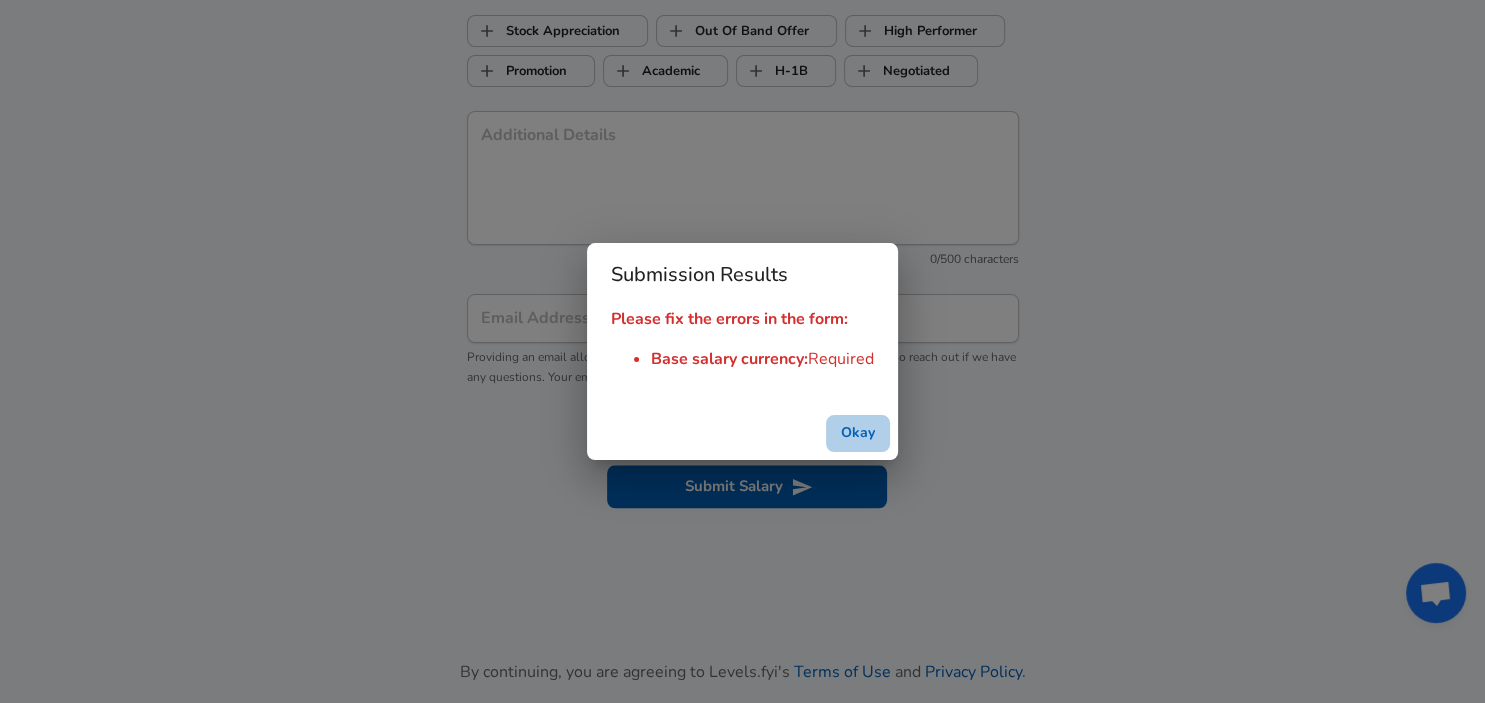 click on "Okay" at bounding box center [858, 433] 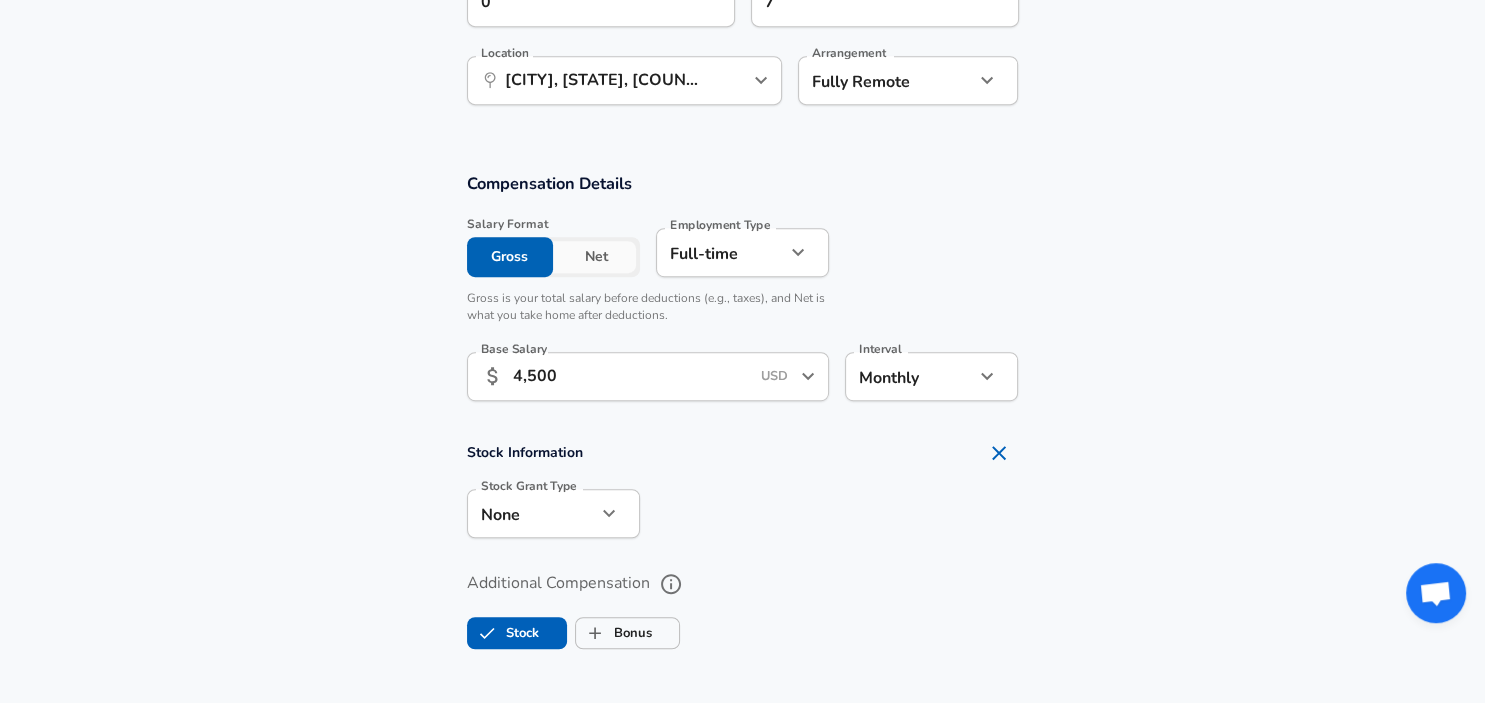 scroll, scrollTop: 1037, scrollLeft: 0, axis: vertical 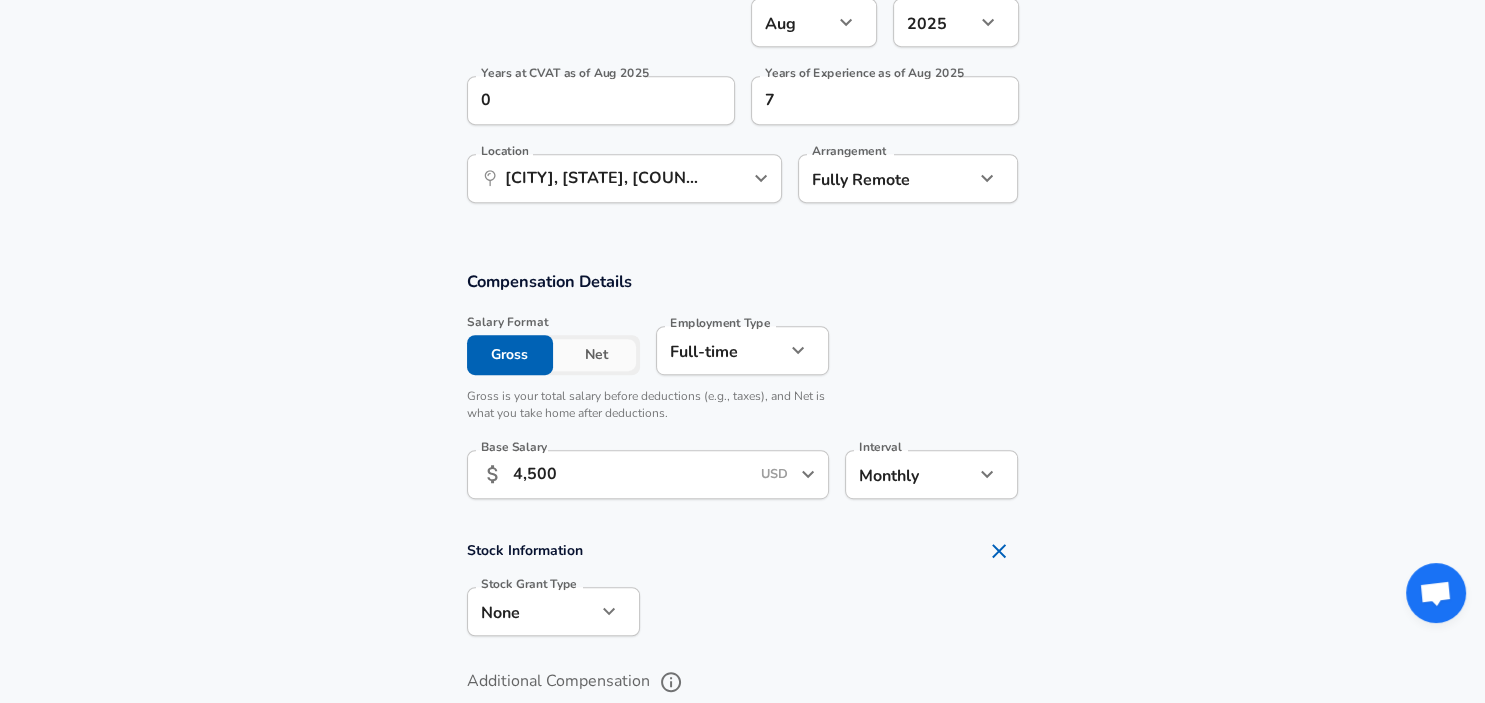 click 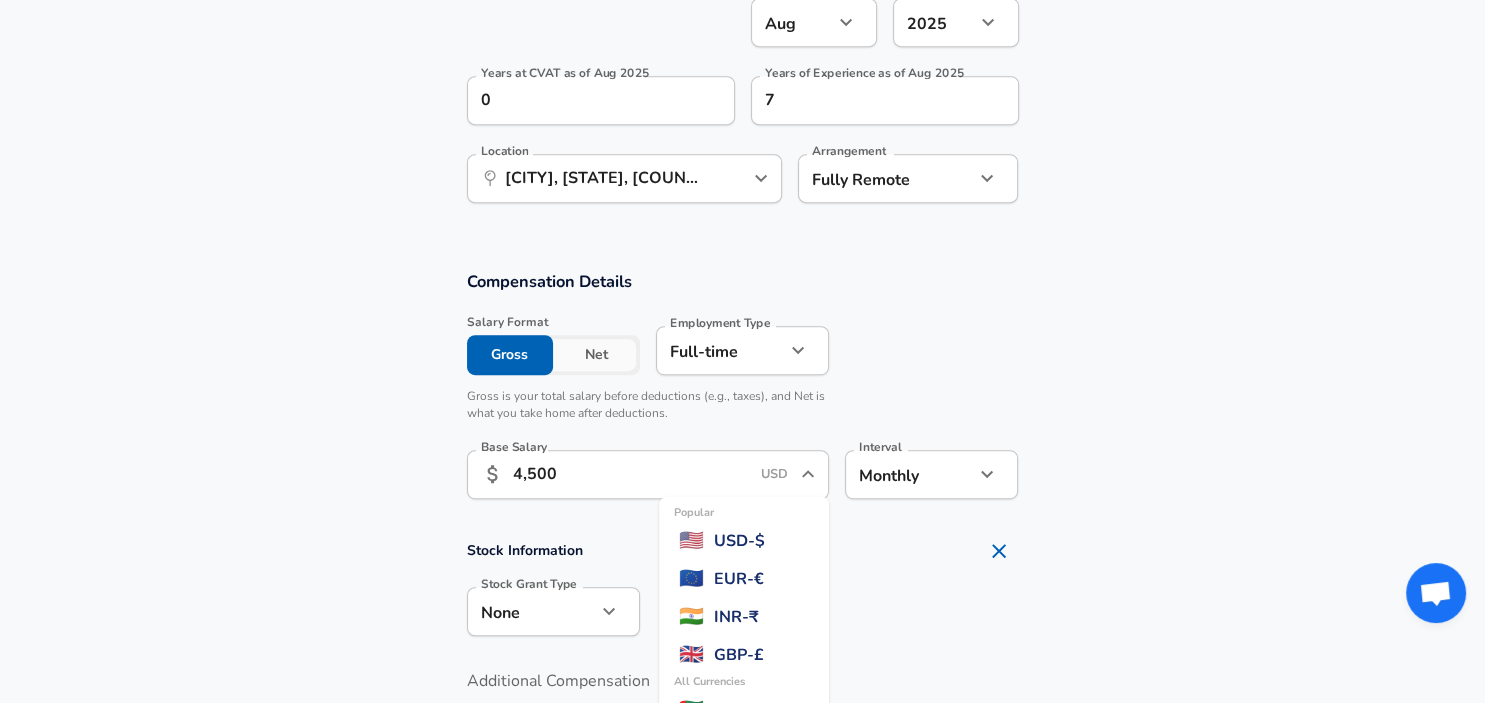 click on "USD  -  $" at bounding box center (739, 540) 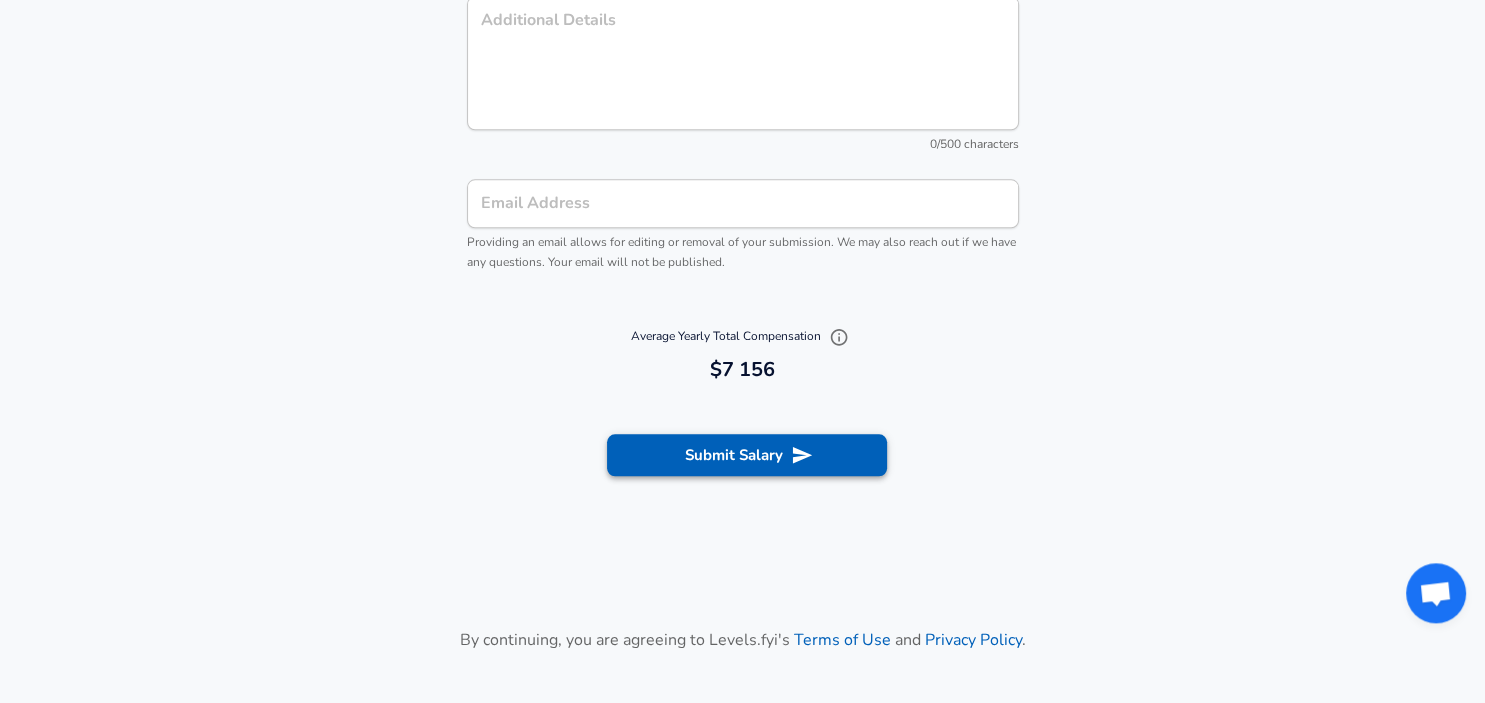 scroll, scrollTop: 2304, scrollLeft: 0, axis: vertical 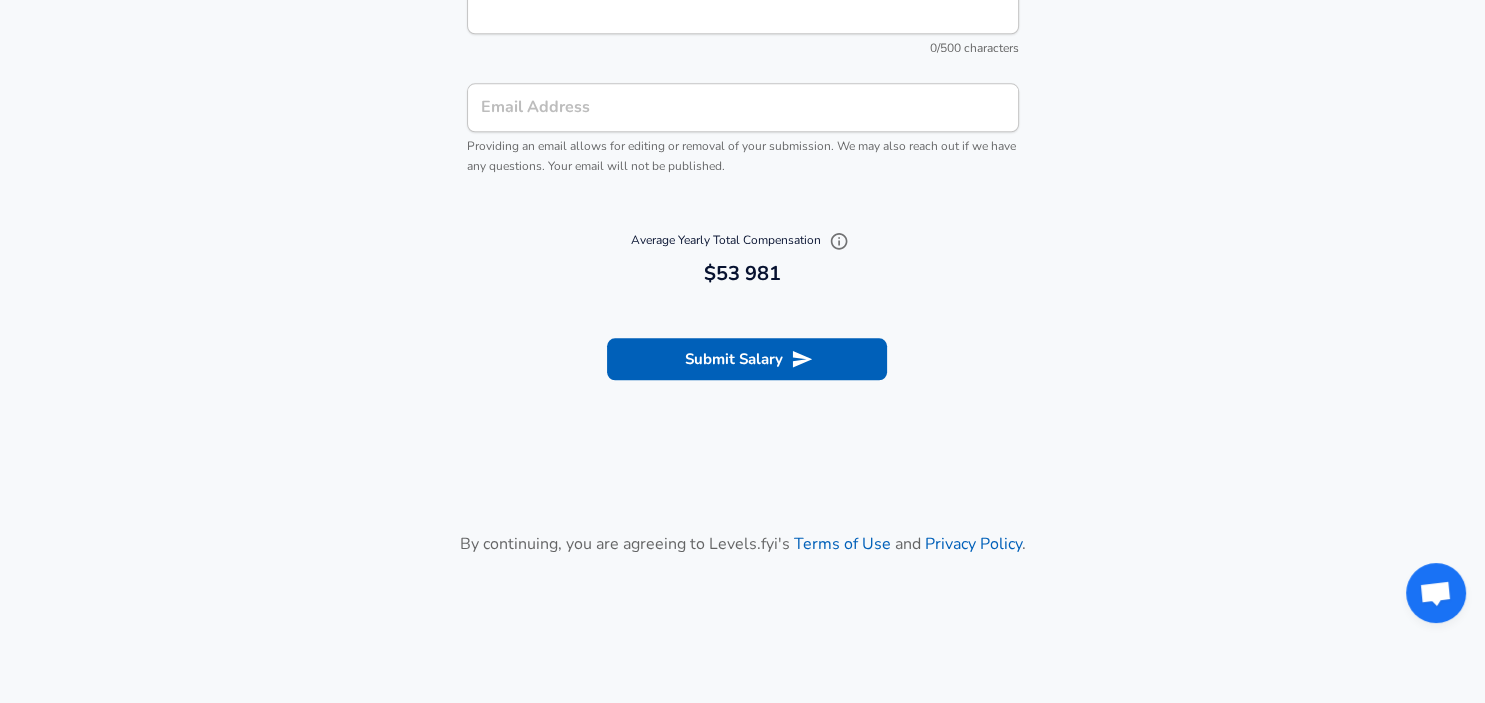 click on "Restart Add Your Salary Upload your offer letter to verify your submission Enhance Privacy and Anonymity Yes Automatically hides specific fields until there are enough submissions to safely display the full details. More Details Based on your submission and the data points that we have already collected, we will automatically hide and anonymize specific fields if there aren't enough data points to remain sufficiently anonymous. Company & Title Information Enter the company you received your offer from Company CVAT Company Select the title that closest resembles your official title. This should be similar to the title that was present on your offer letter. Title Quality Assurance (QA) Software Engineer Title Job Family Software Engineer Job Family Select Specialization Testing (SDET) Testing (SDET) Select Specialization Your level on the career ladder. e.g. L3 or Senior Product Manager or Principal Engineer or Distinguished Engineer Level L3 Level Work Experience and Location New Offer Employee No no" at bounding box center [742, -814] 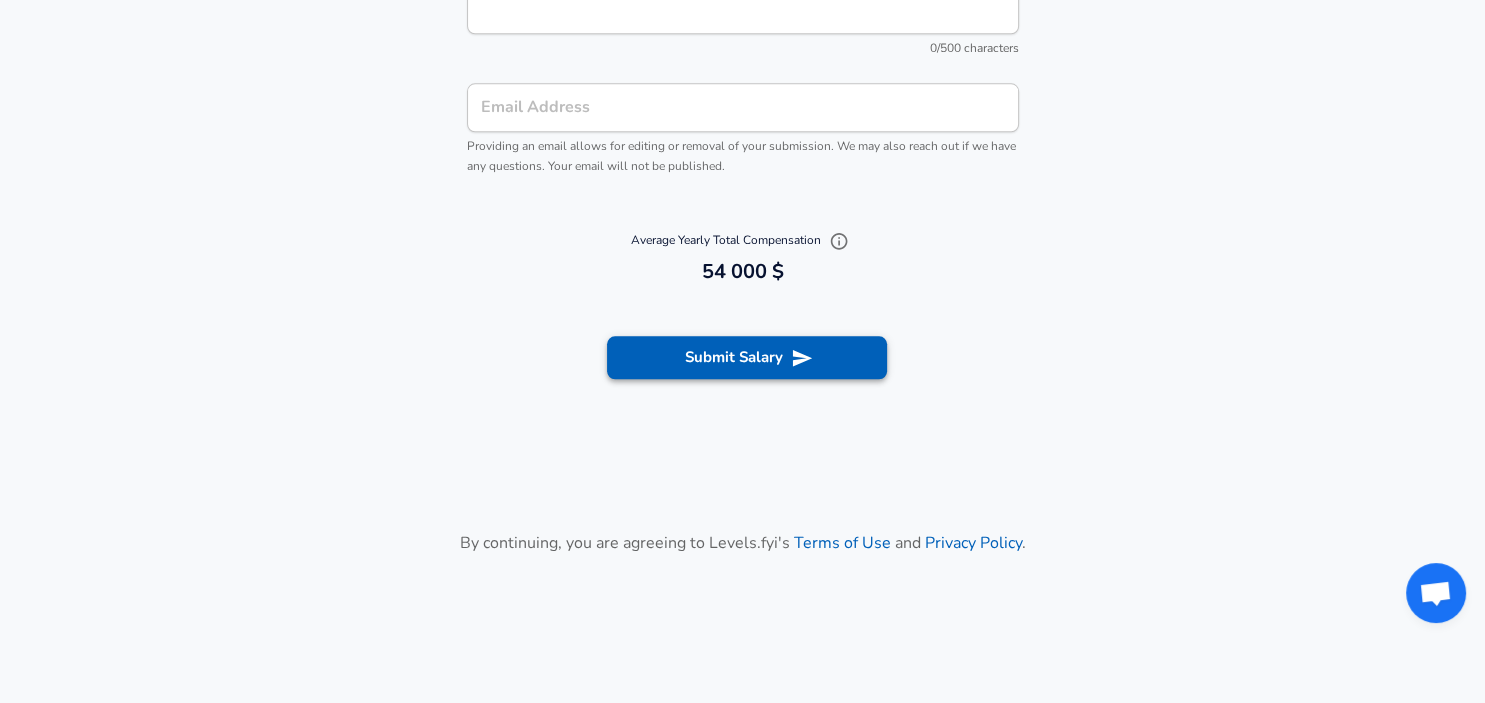 click on "Submit Salary" at bounding box center (747, 357) 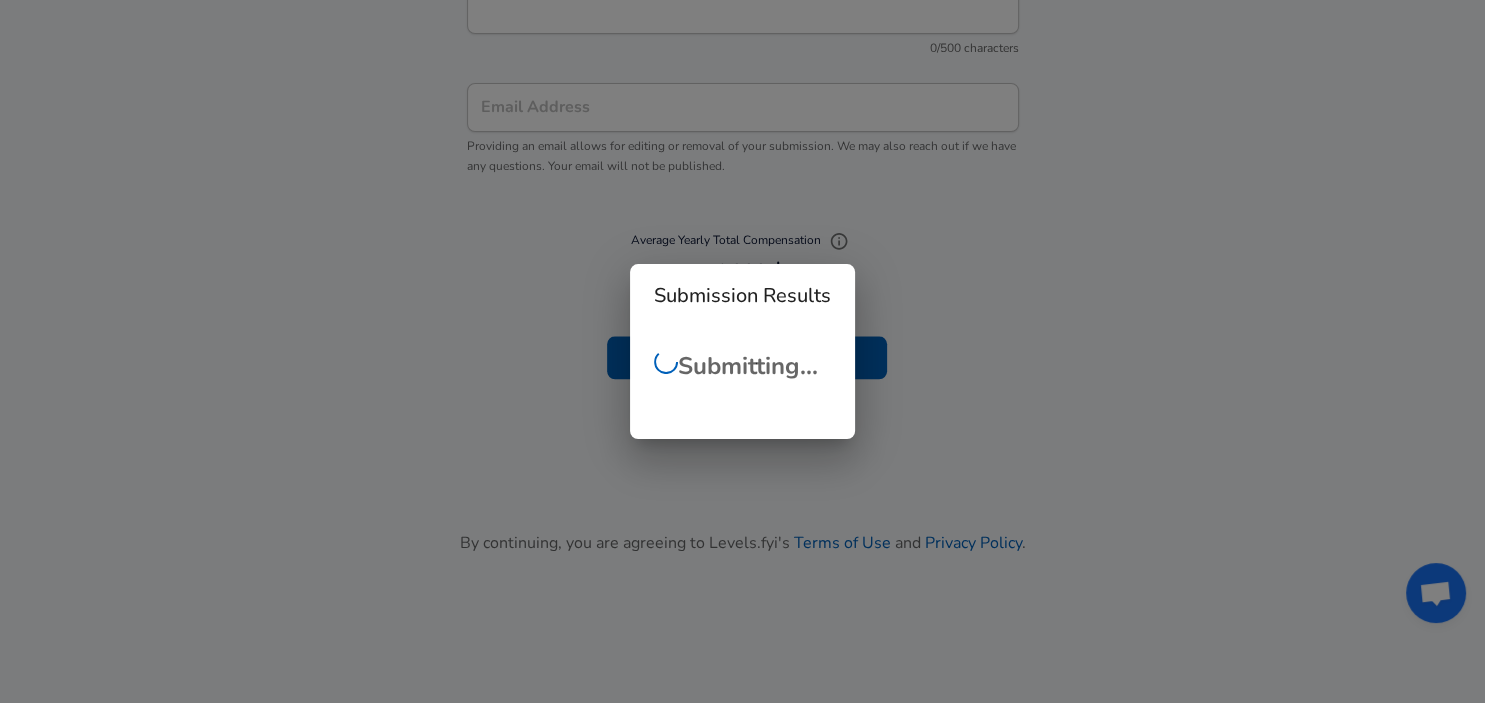 checkbox on "false" 